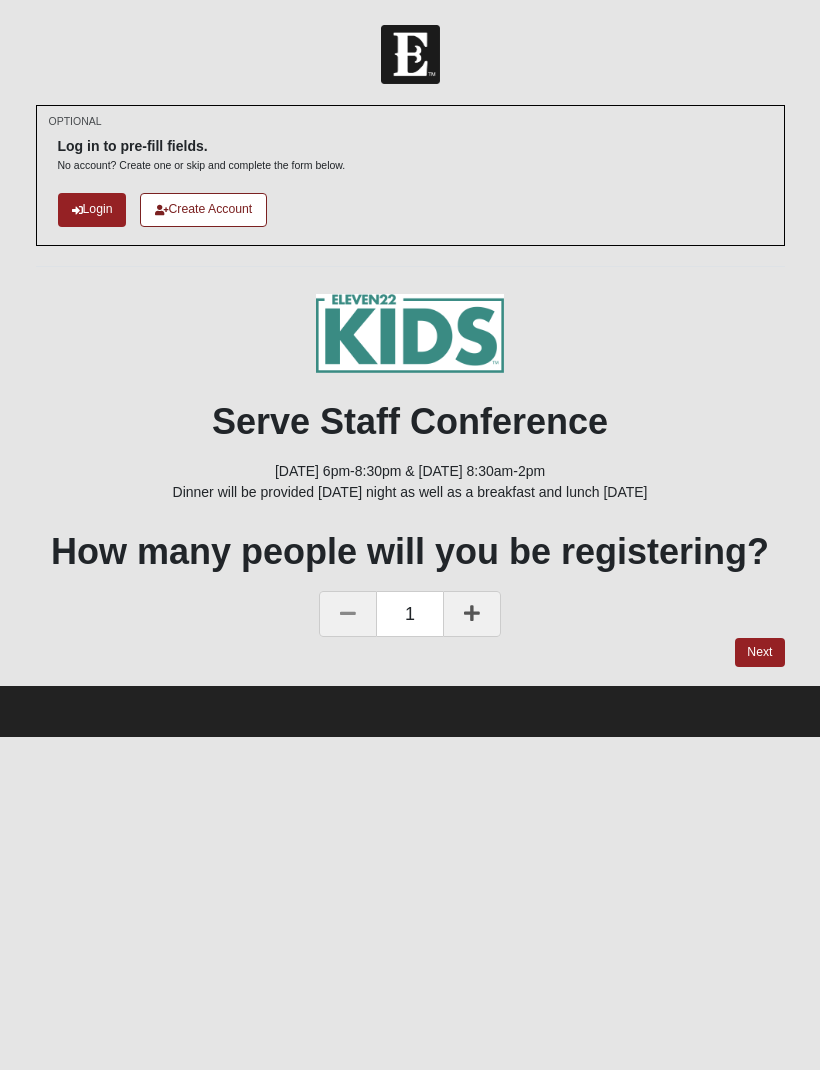 scroll, scrollTop: 0, scrollLeft: 0, axis: both 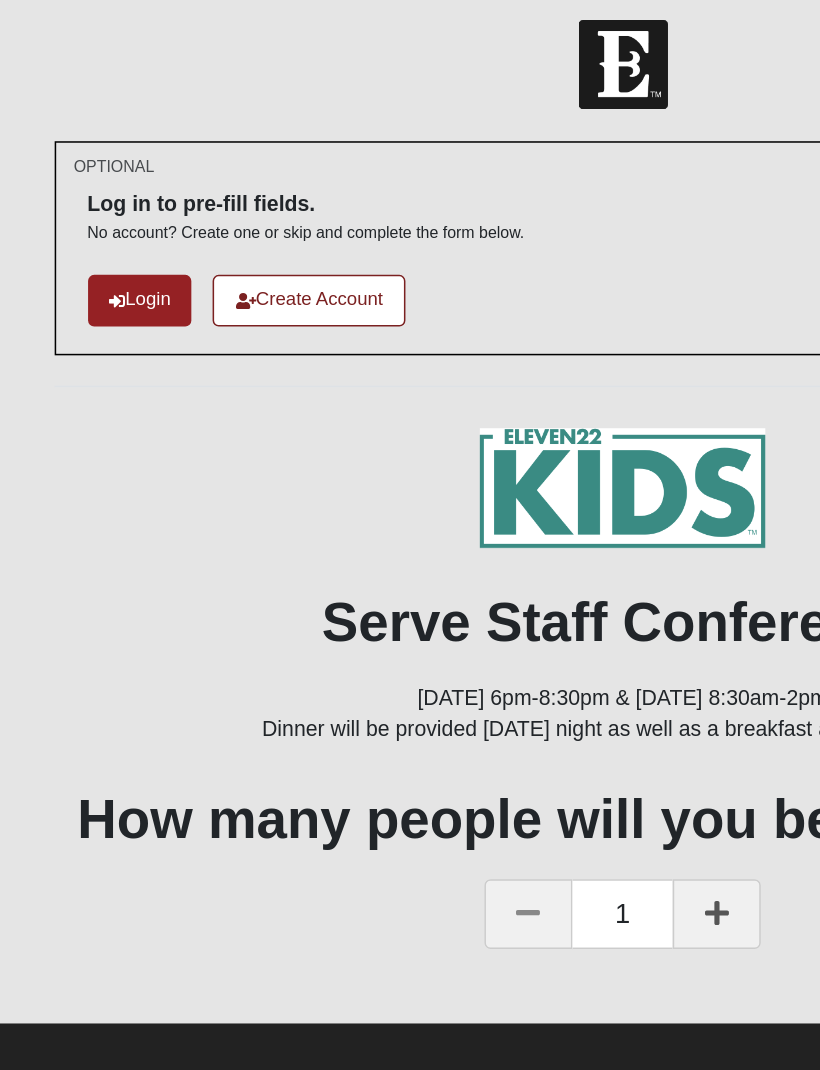 click on "Login" at bounding box center [92, 209] 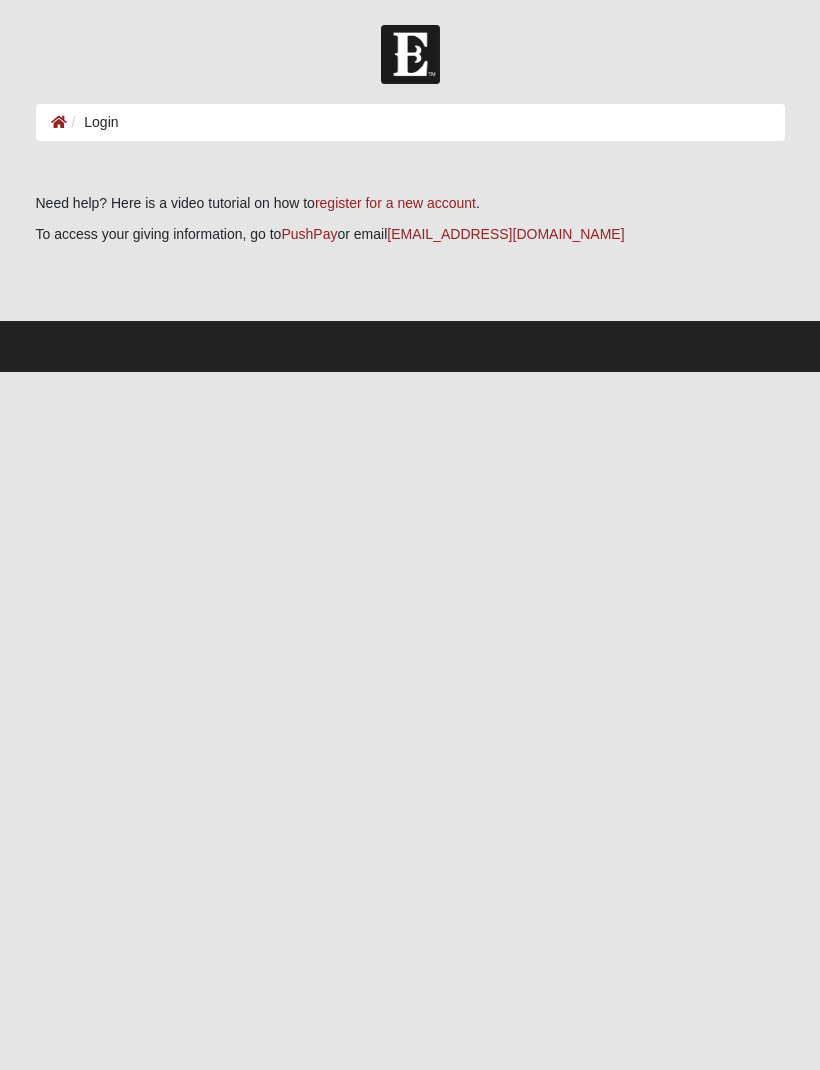 scroll, scrollTop: 0, scrollLeft: 0, axis: both 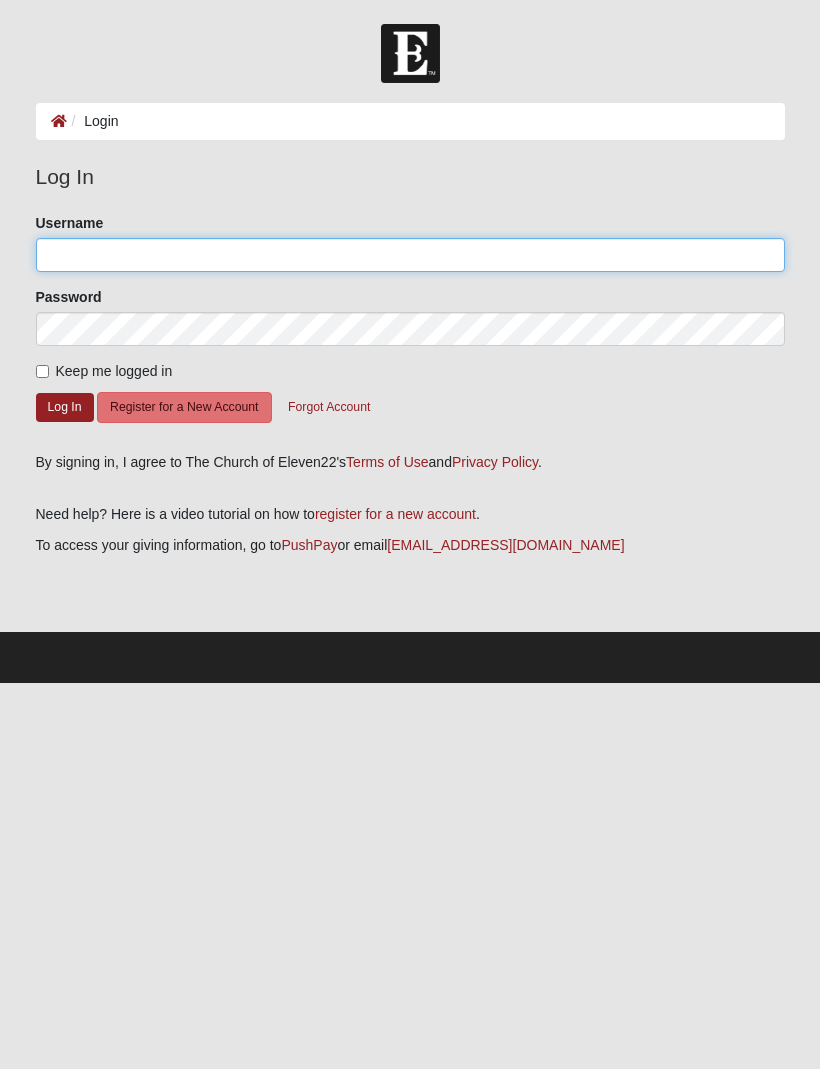 click on "Username" 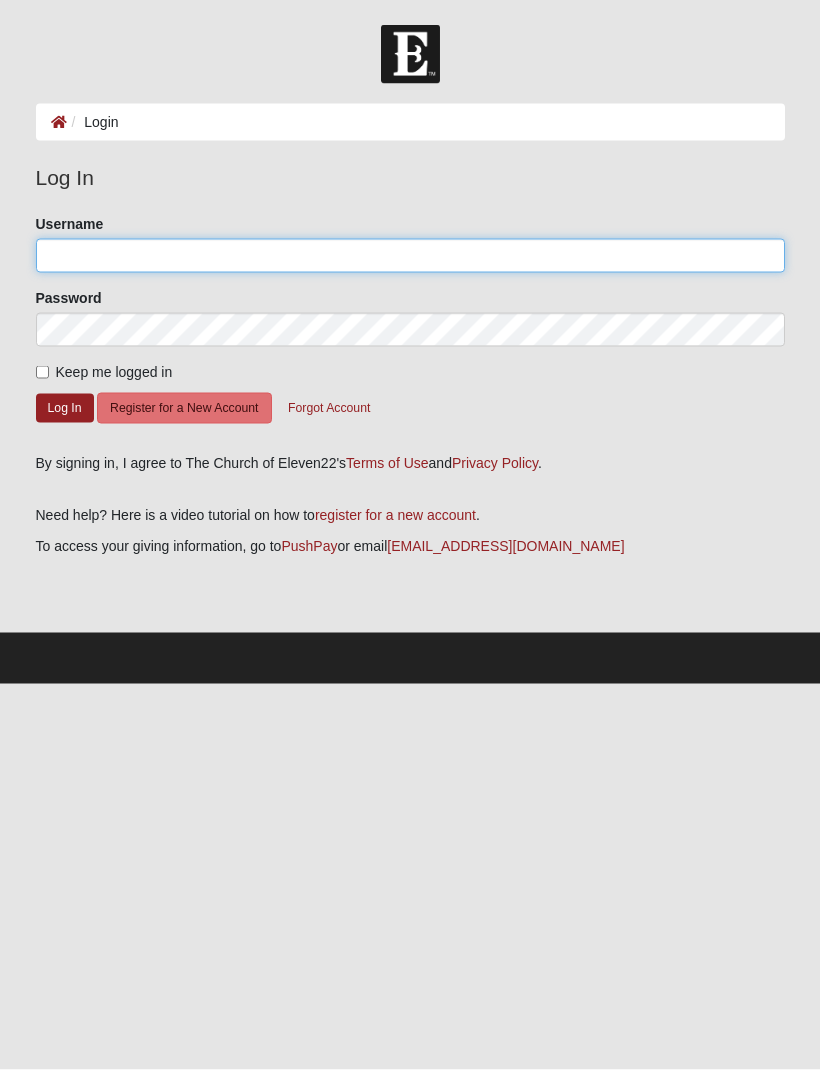 type on "baggerno1@gmail.com" 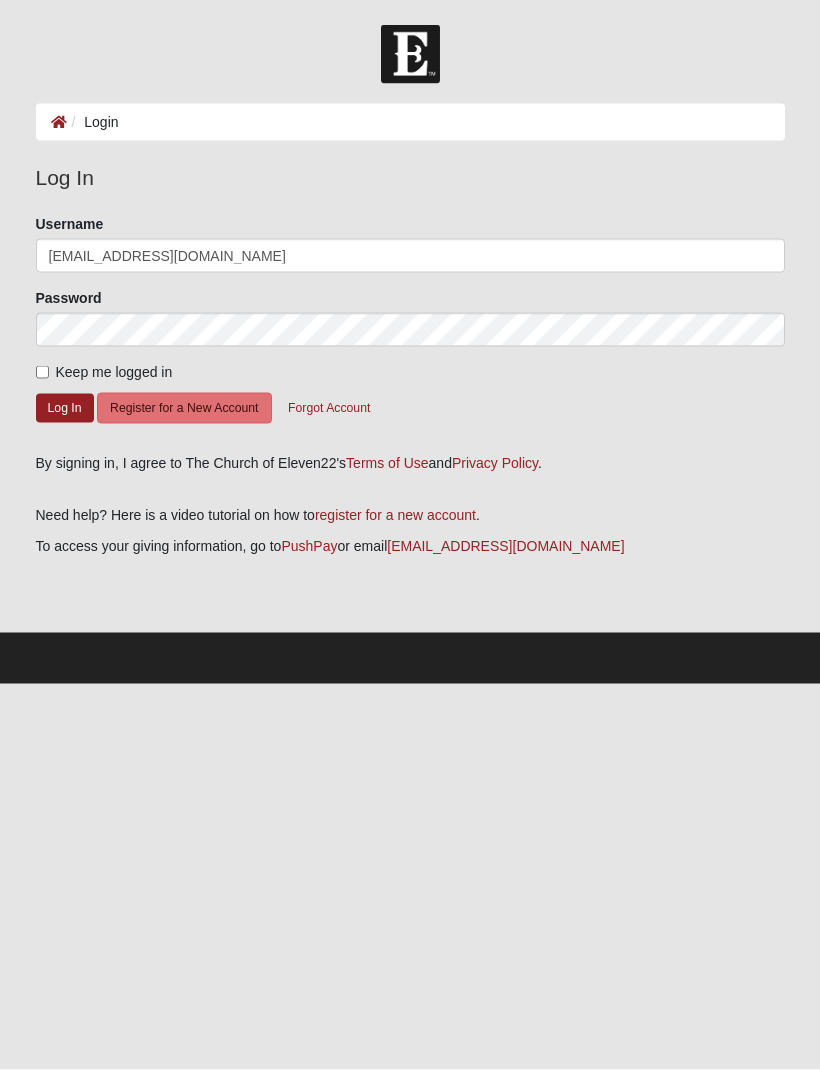 click on "Log In" 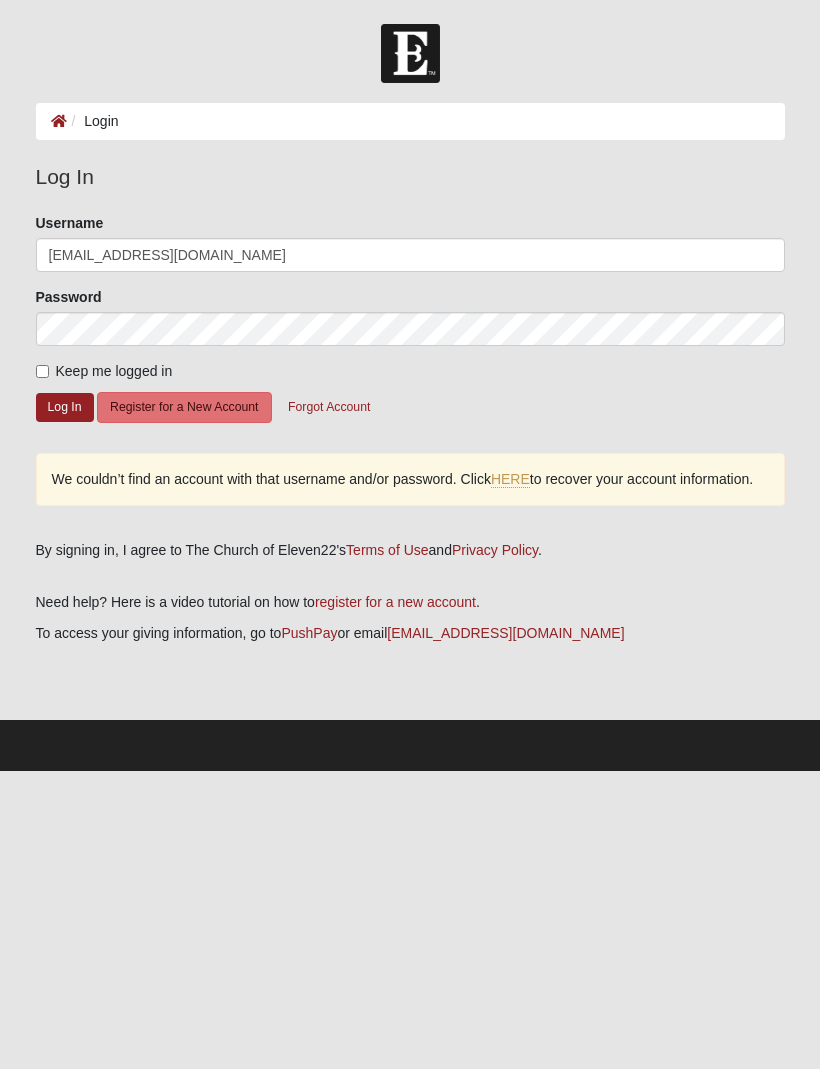 click on "Keep me logged in" at bounding box center [42, 372] 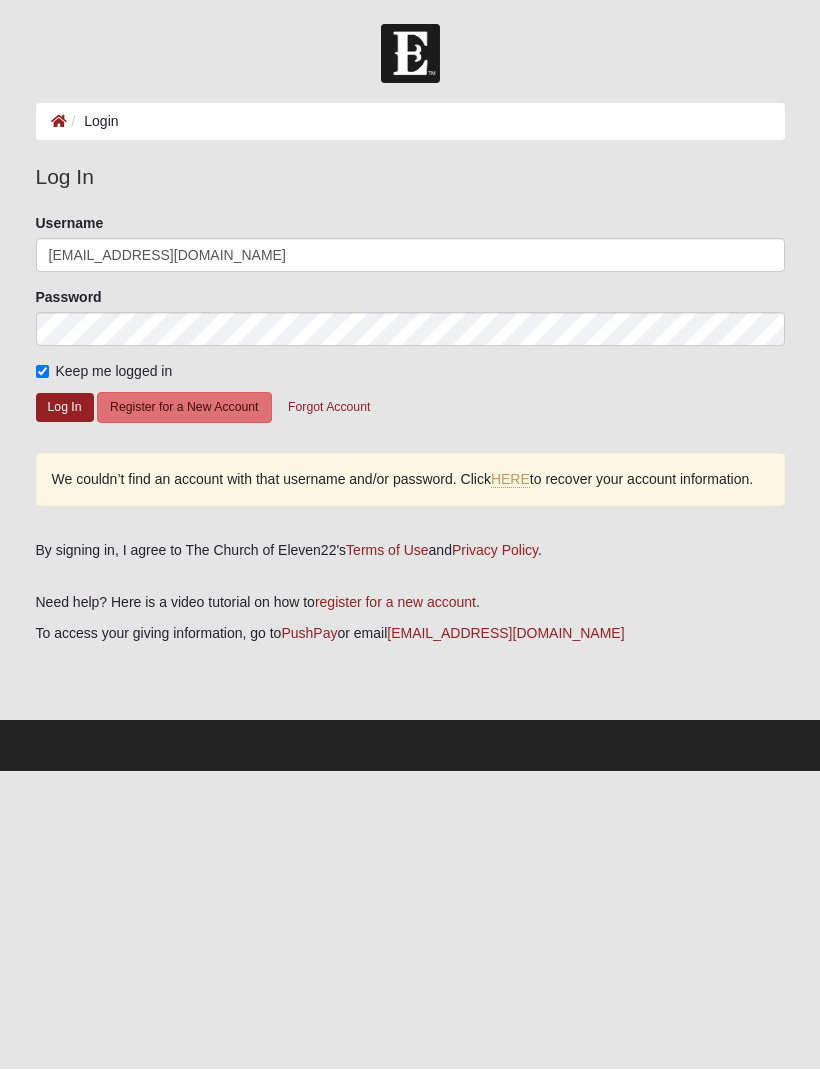 click on "Log In" 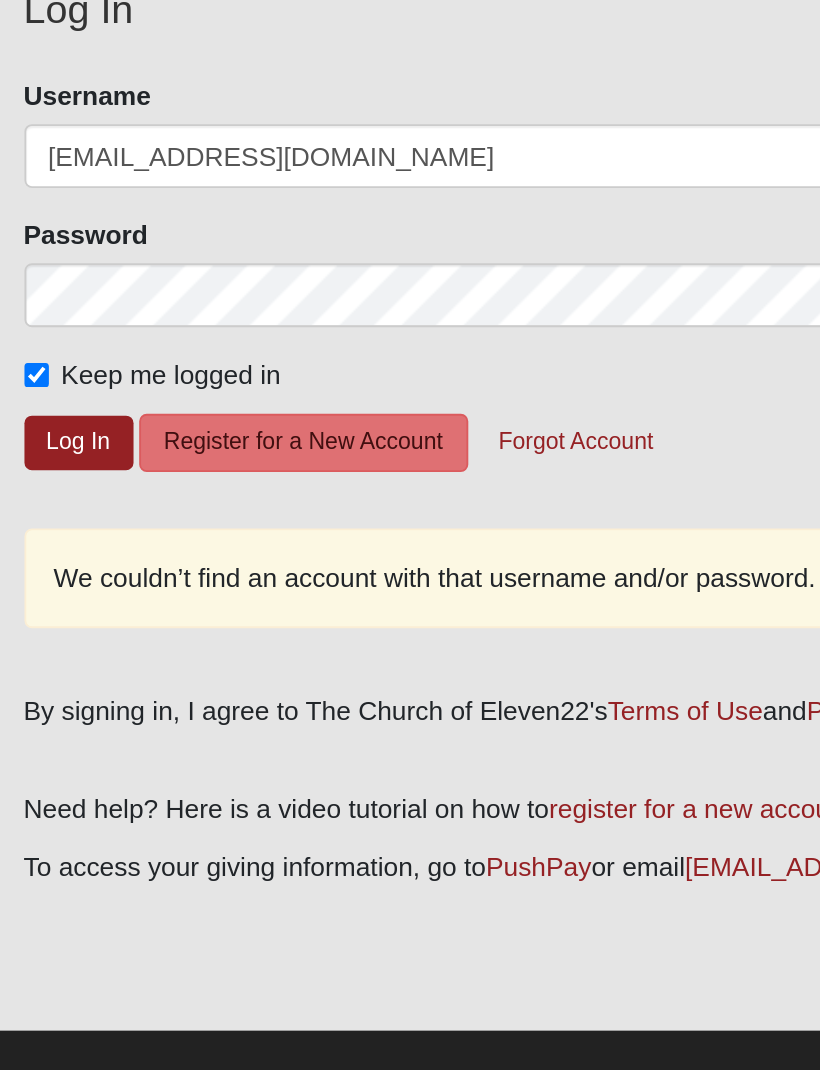 click on "Log In" 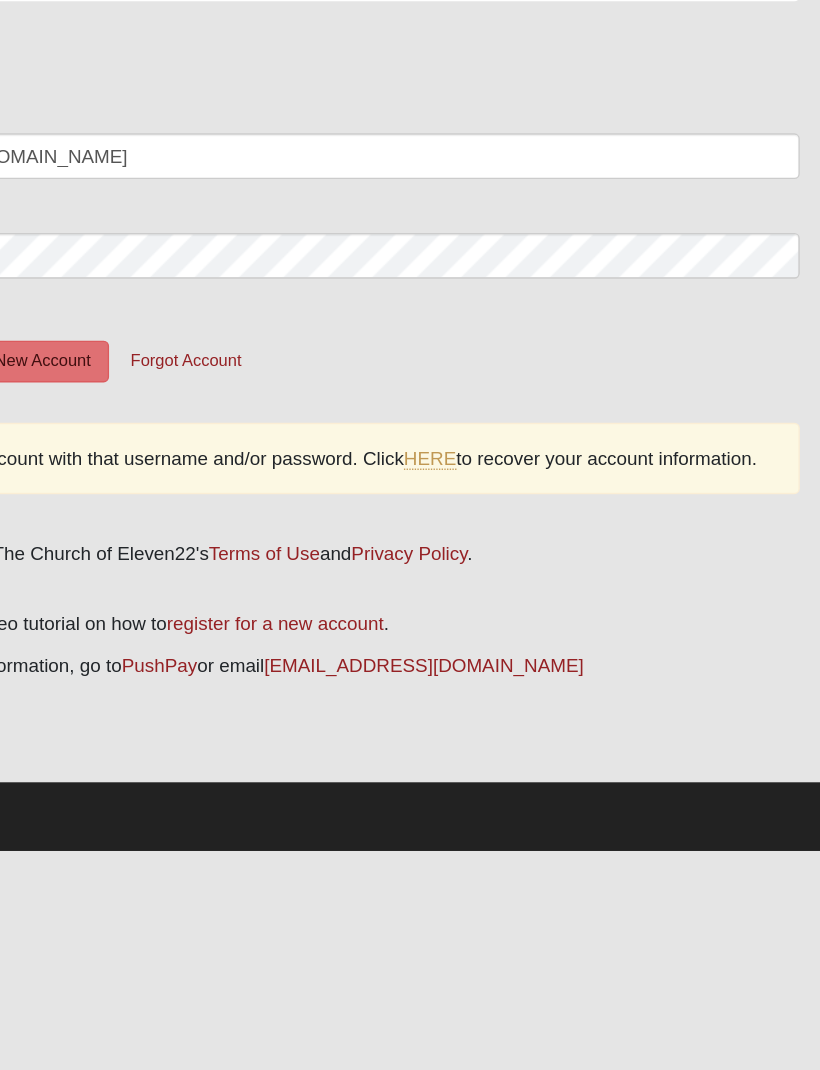 click on "HERE" at bounding box center [510, 480] 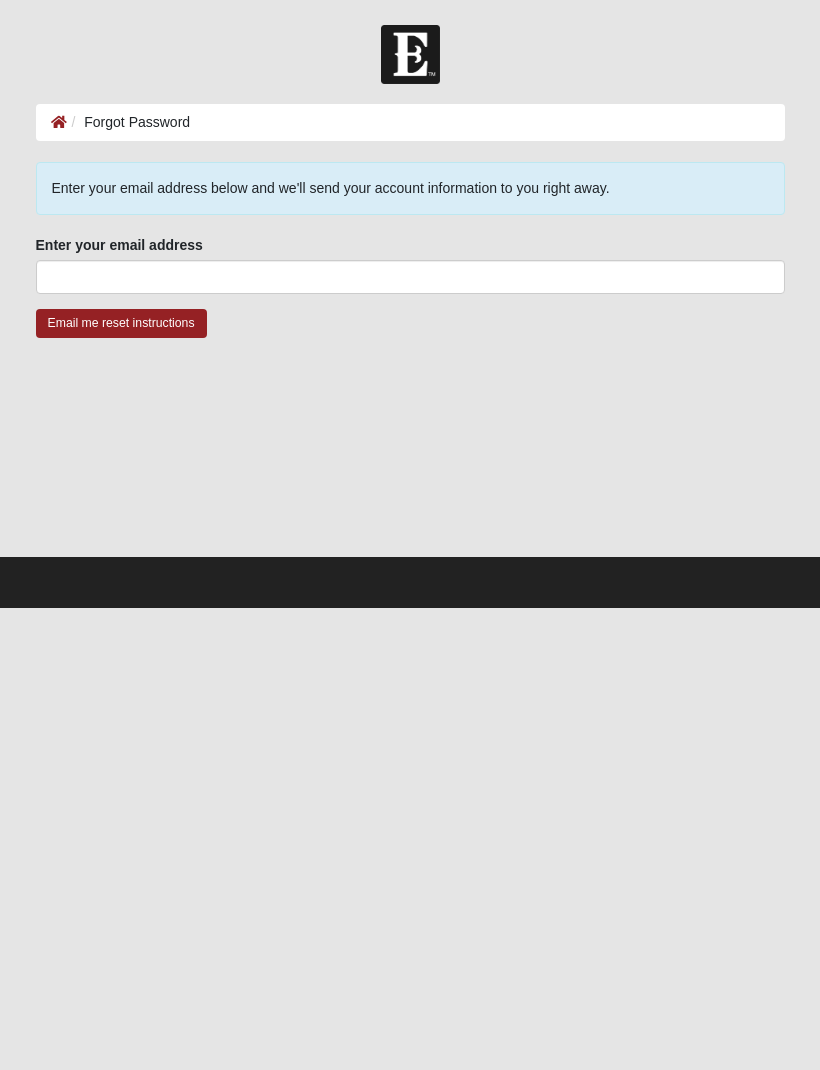 scroll, scrollTop: 0, scrollLeft: 0, axis: both 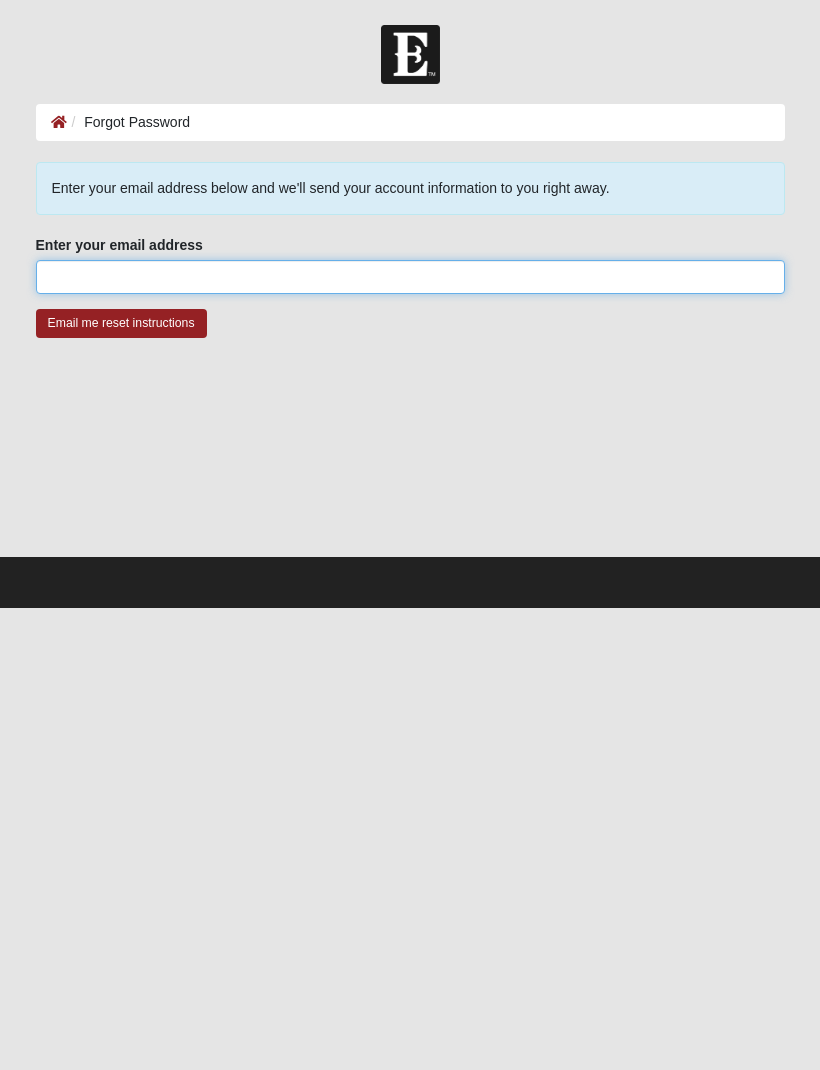 click on "Enter your email address" at bounding box center (410, 277) 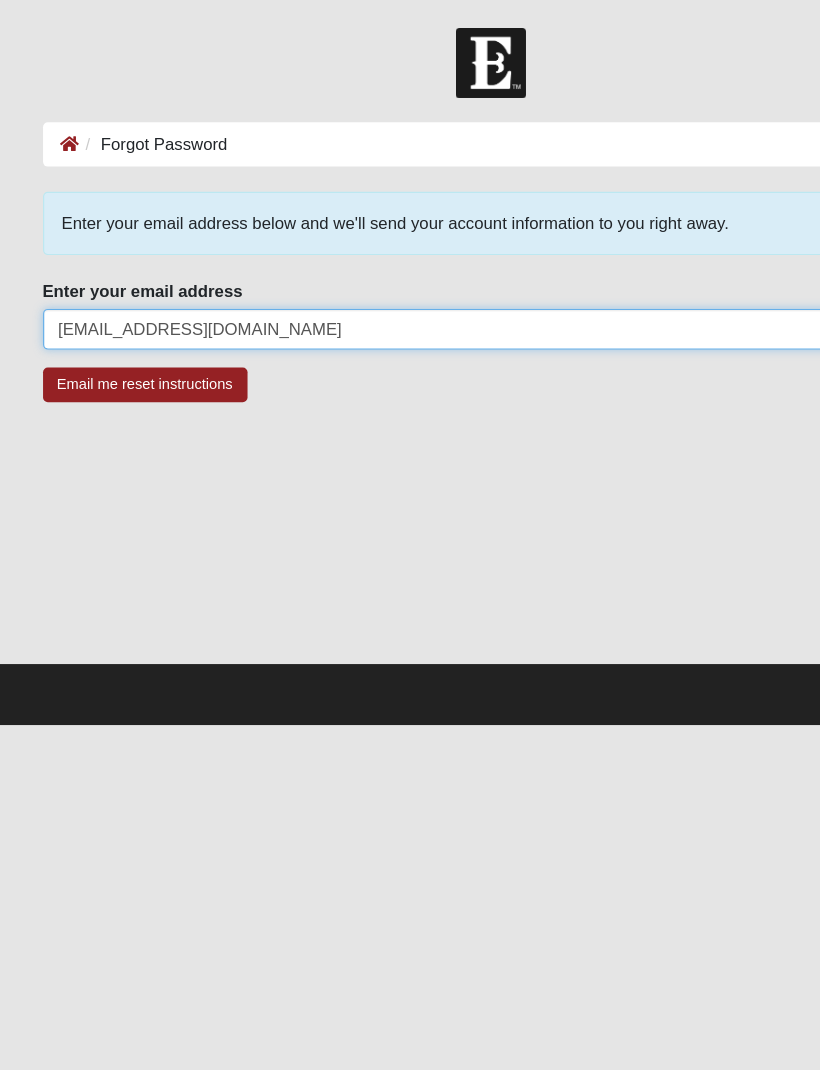 type on "Baggerno1@bellsouth.net" 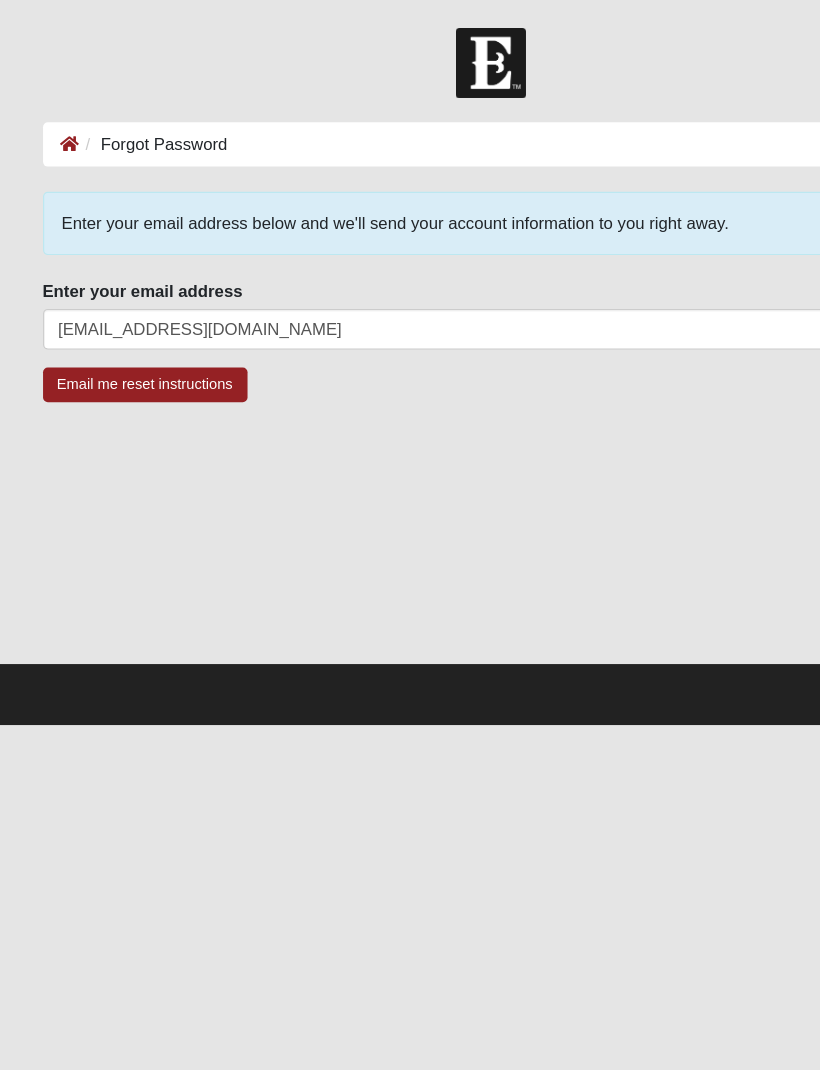 click on "Email me reset instructions" at bounding box center (121, 323) 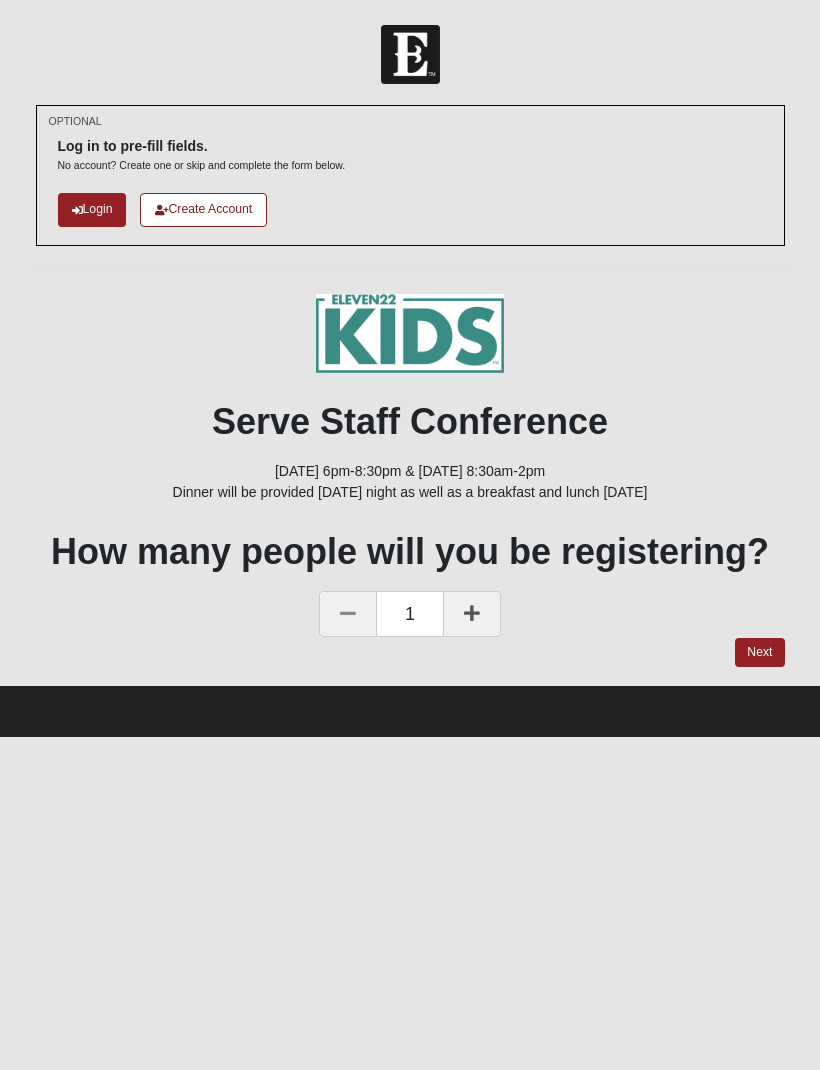 scroll, scrollTop: 0, scrollLeft: 0, axis: both 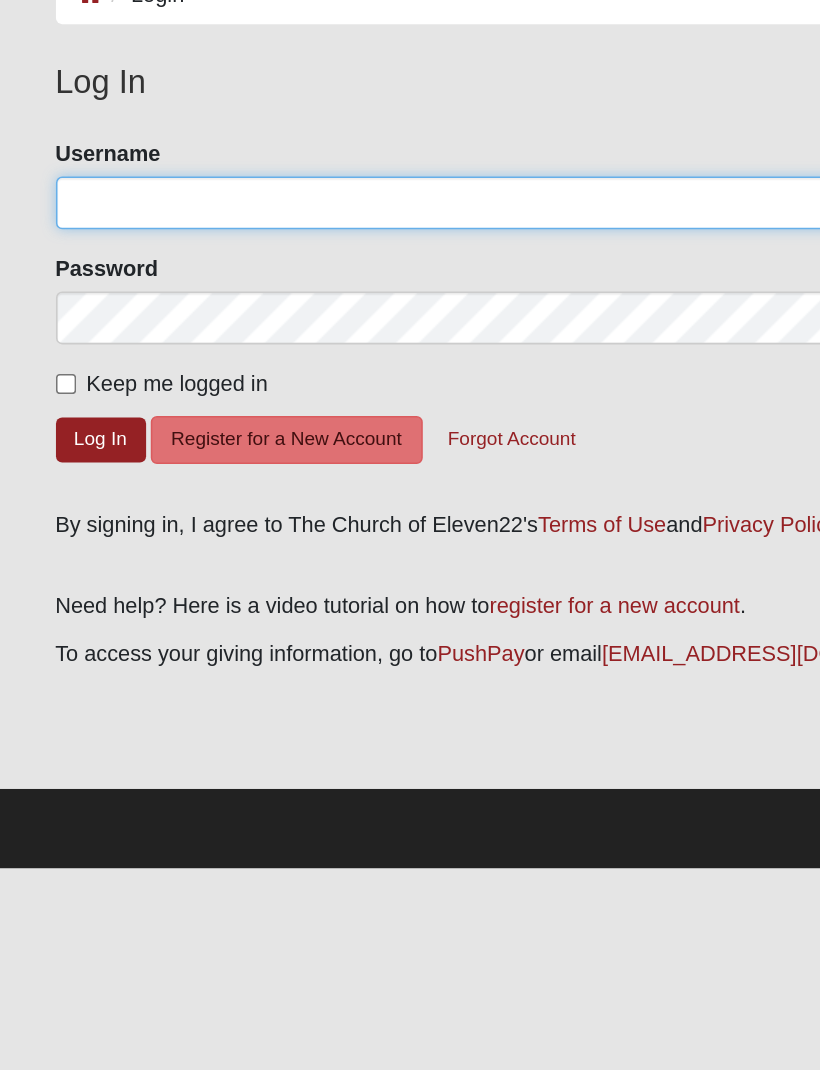 type on "[EMAIL_ADDRESS][DOMAIN_NAME]" 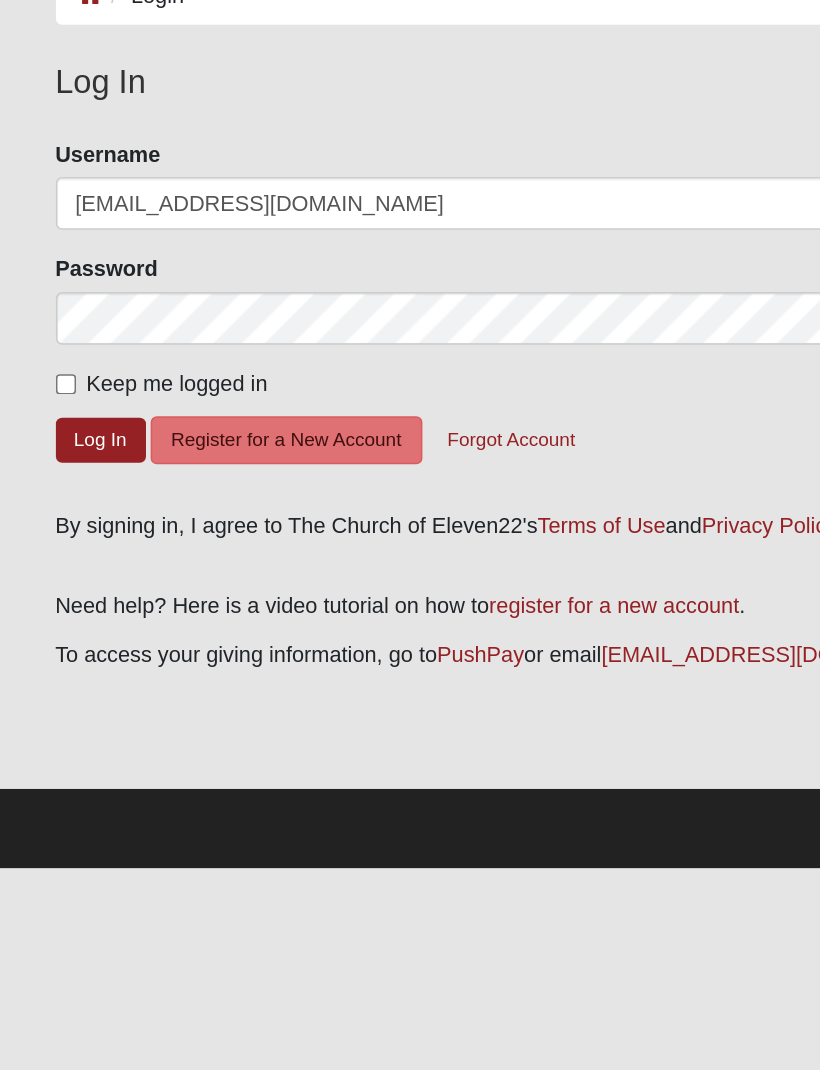 click on "Keep me logged in" at bounding box center (42, 372) 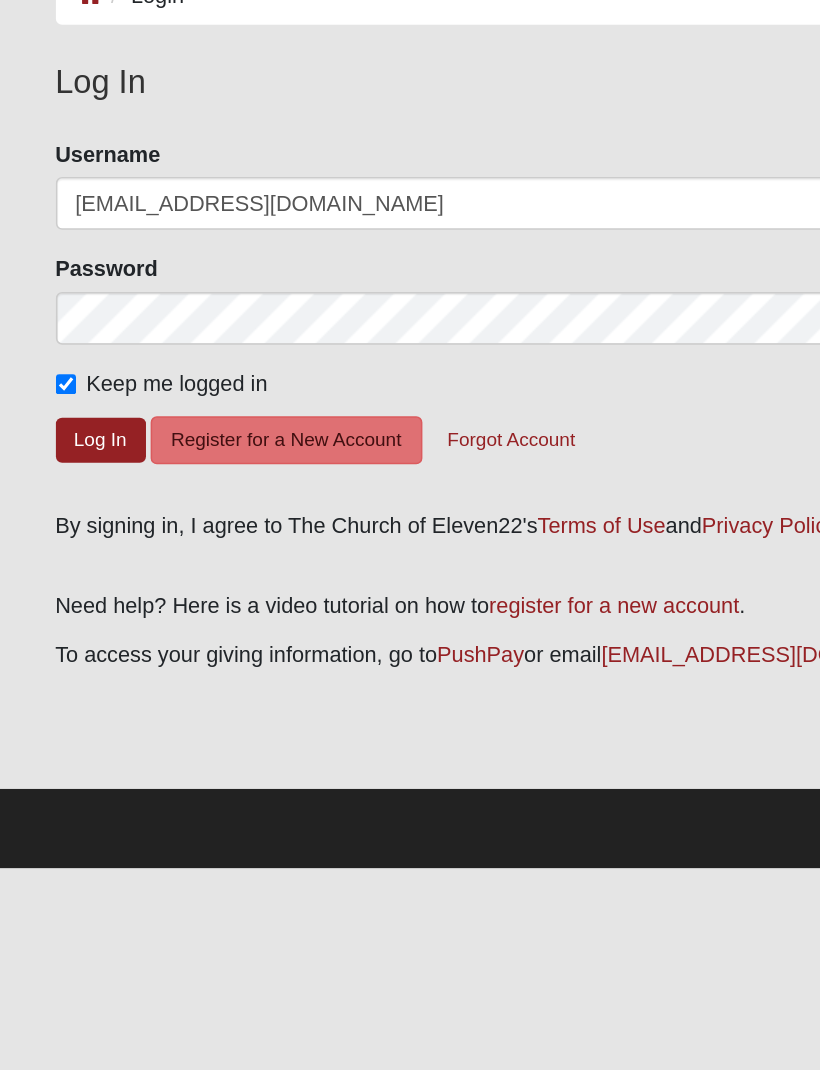 click on "Log In" 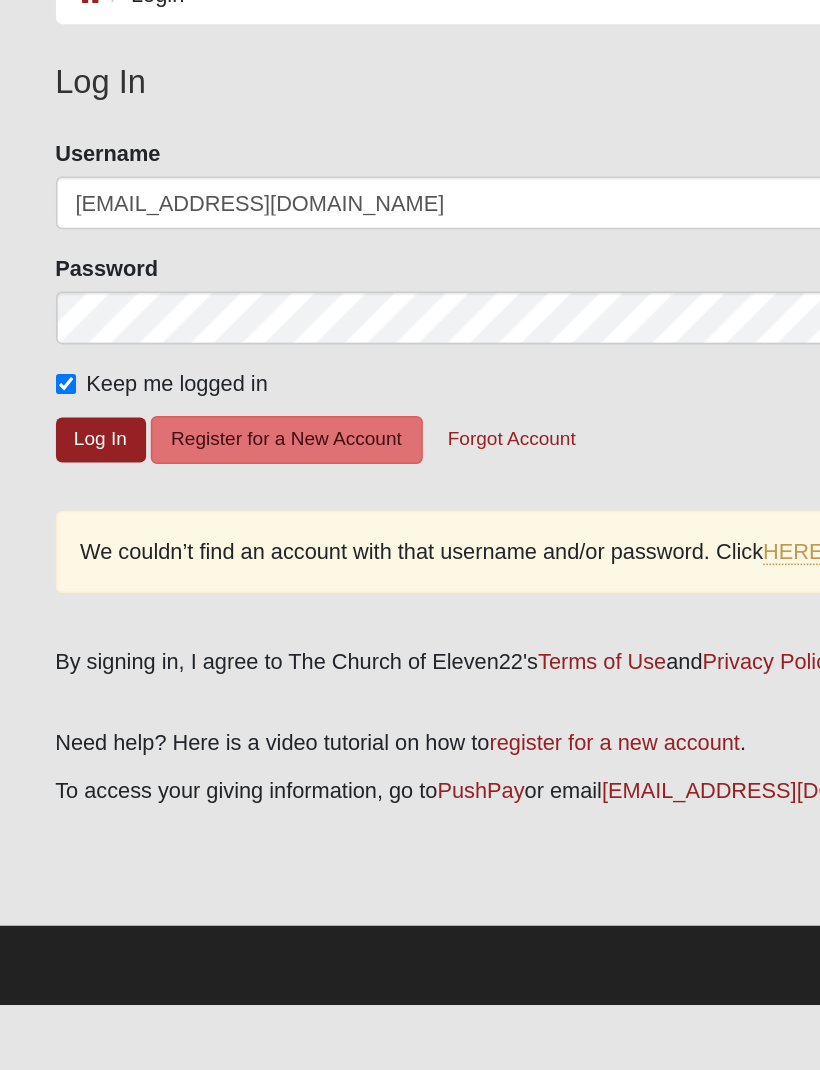 click on "Log In" 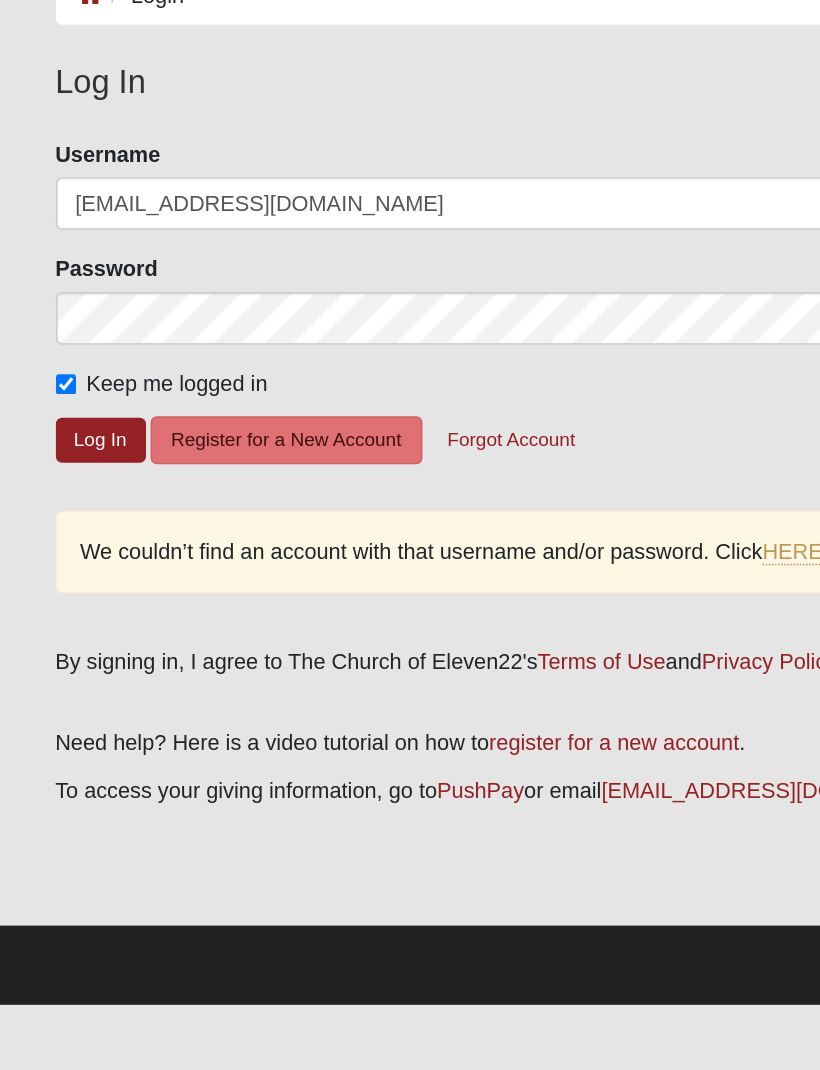 click on "Forgot Account" 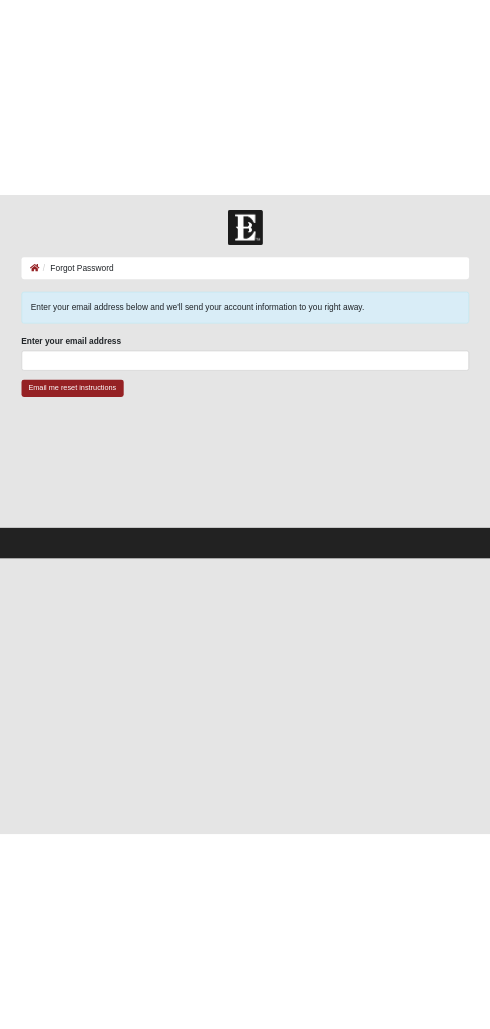 scroll, scrollTop: 0, scrollLeft: 0, axis: both 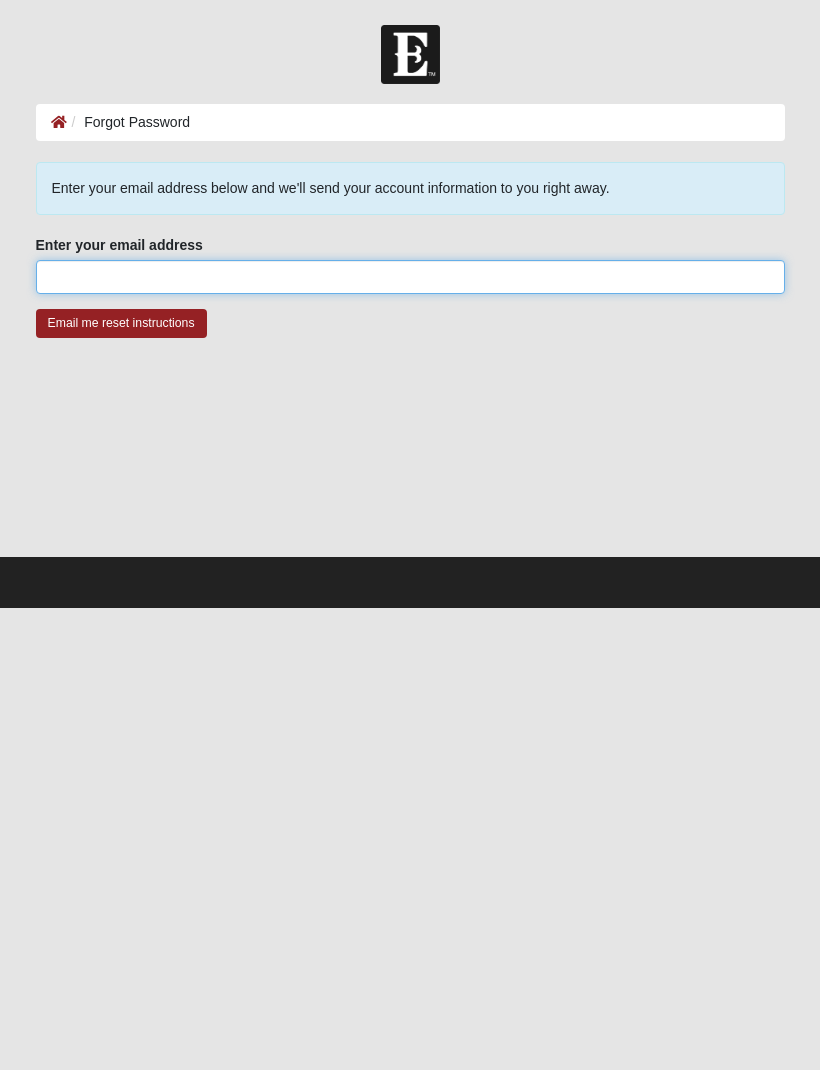 click on "Enter your email address" at bounding box center (410, 277) 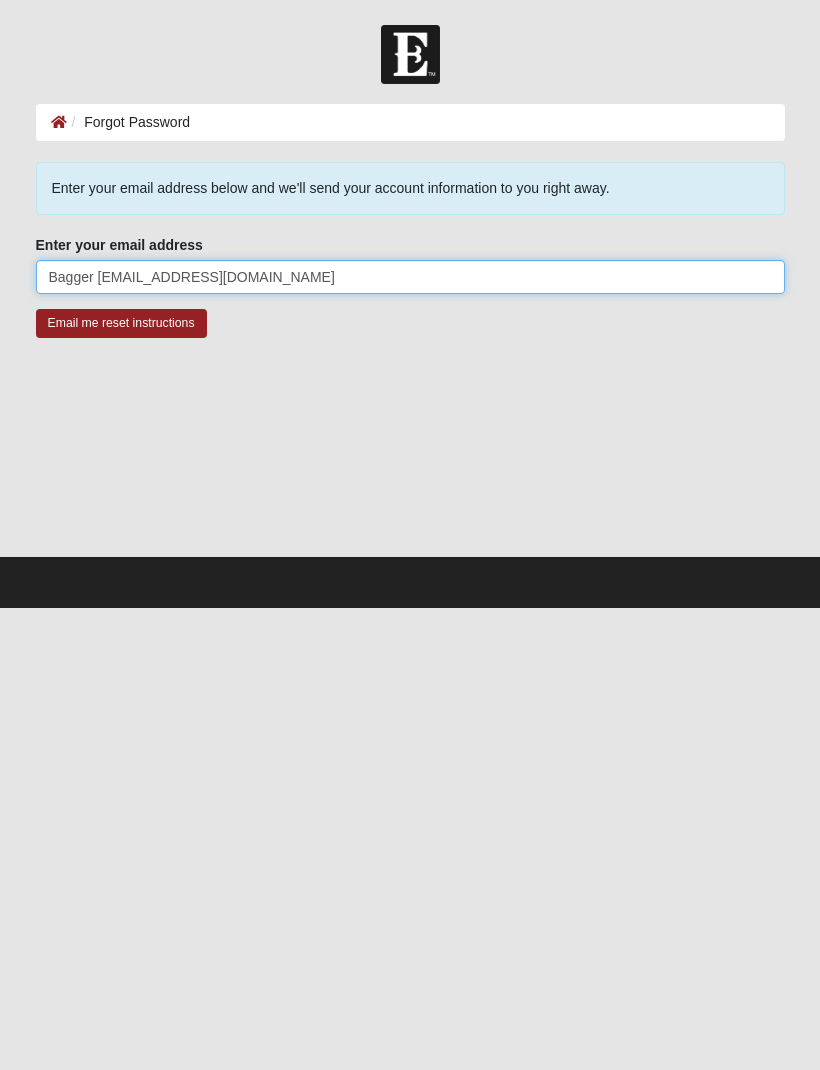 type on "Bagger o1@gmail.com" 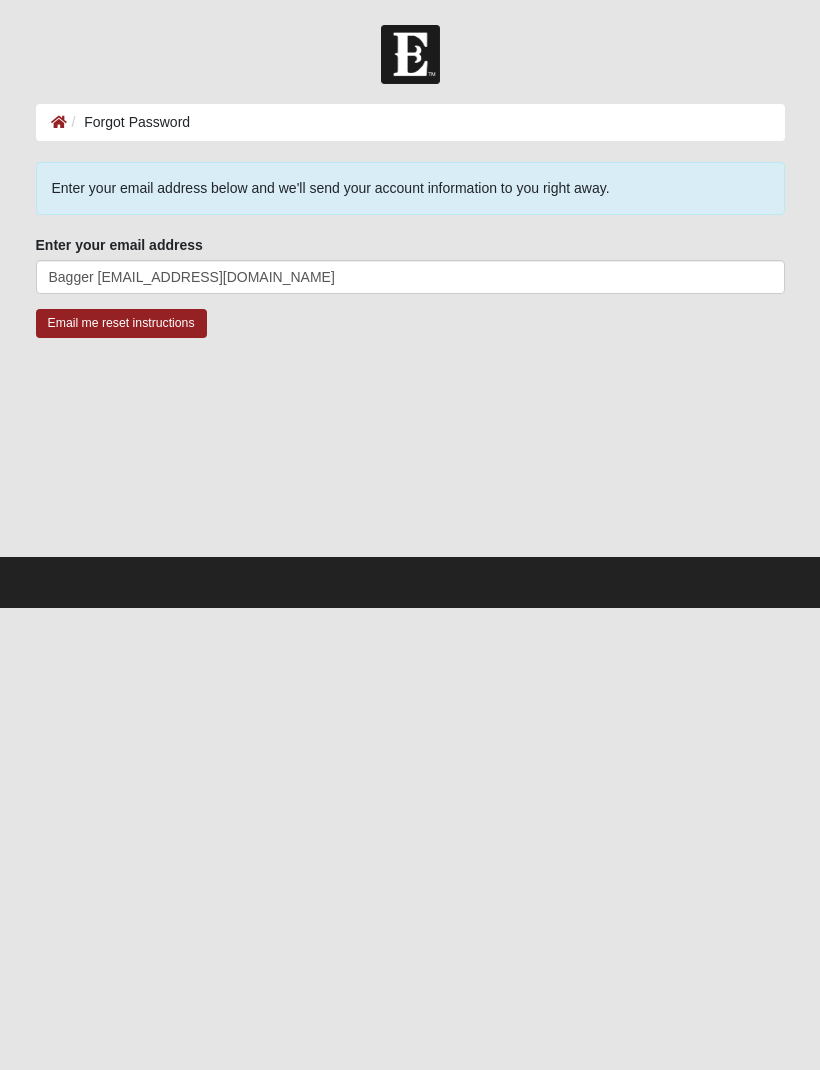 click on "Email me reset instructions" at bounding box center [121, 323] 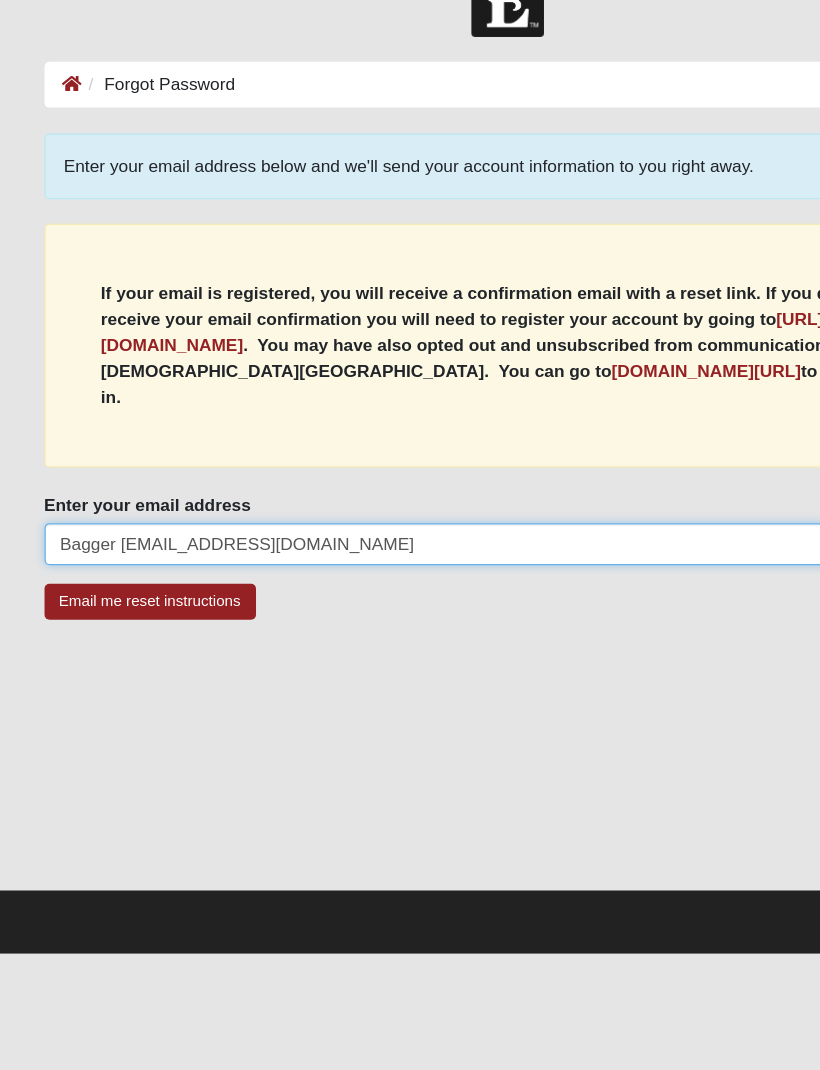 click on "Bagger o1@gmail.com" at bounding box center [410, 494] 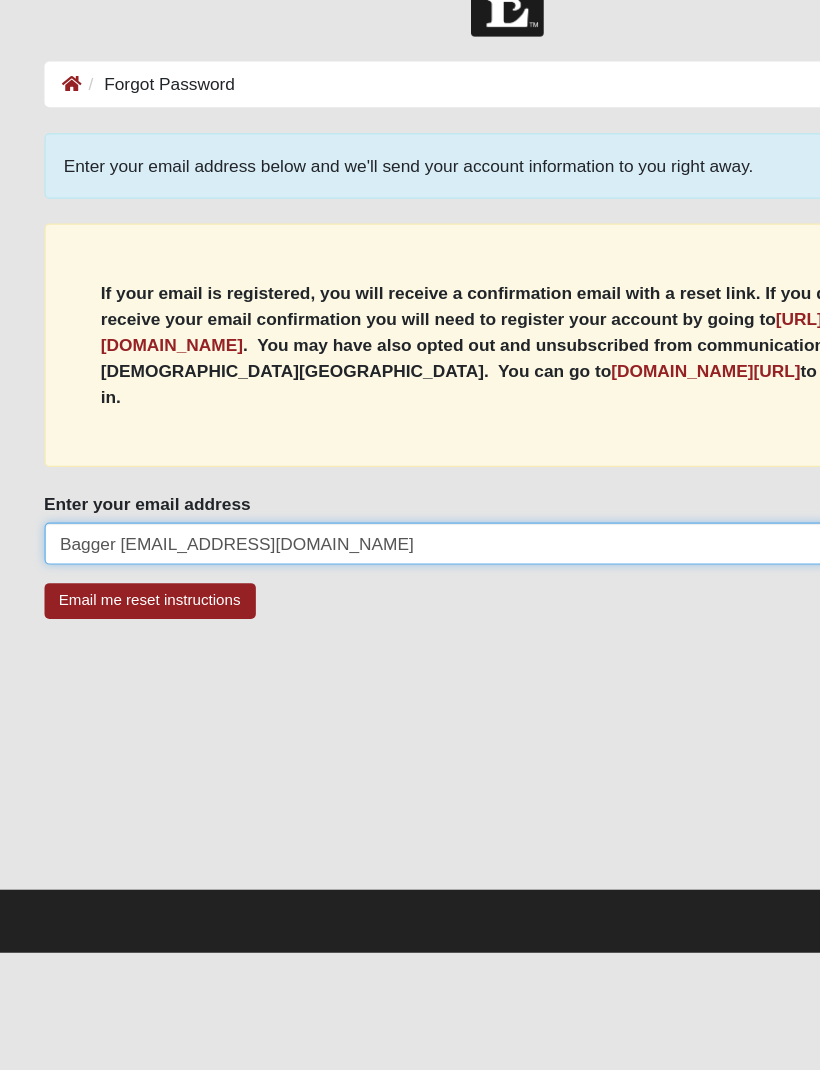 click on "Bagger o1@gmail.com" at bounding box center (410, 494) 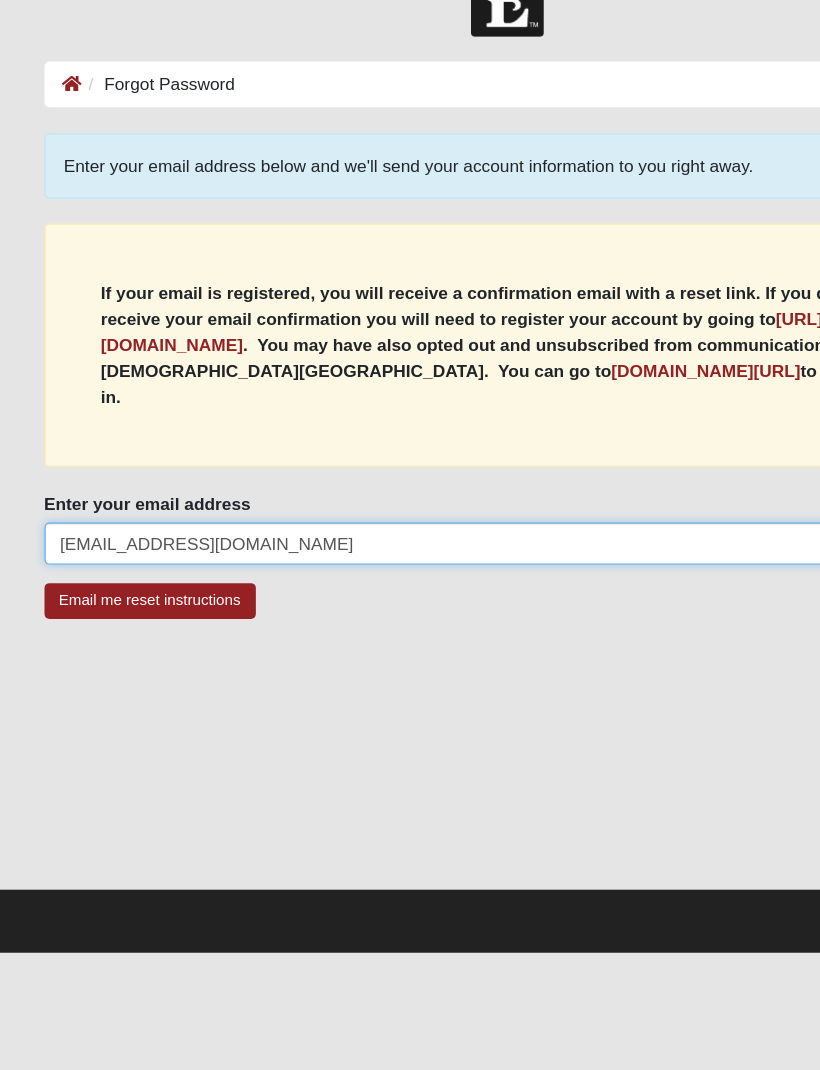 click on "[EMAIL_ADDRESS][DOMAIN_NAME]" at bounding box center [410, 494] 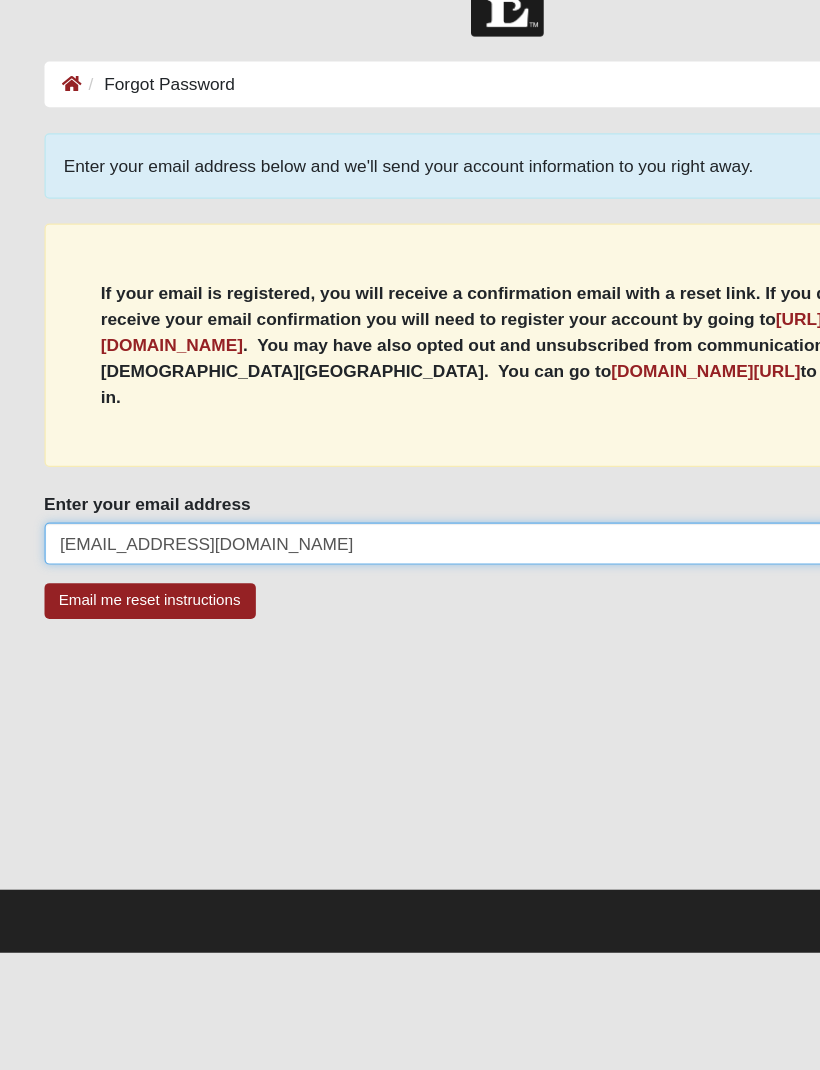 type on "[EMAIL_ADDRESS][DOMAIN_NAME]" 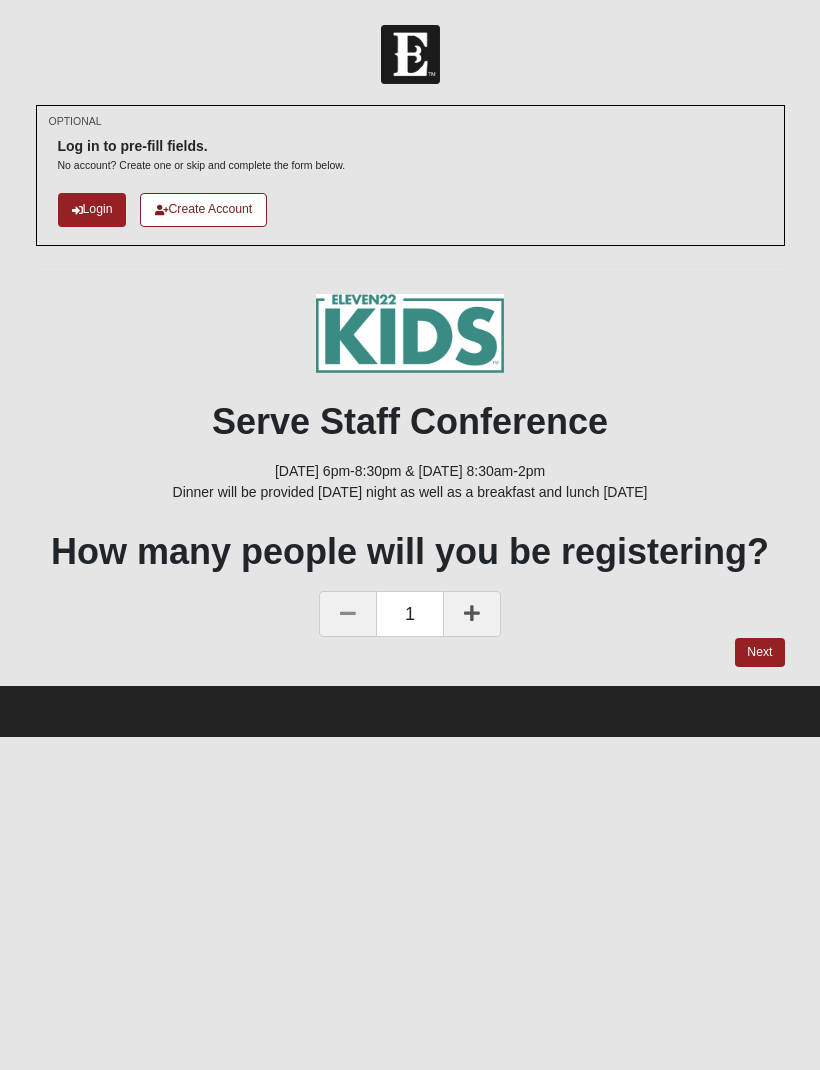 scroll, scrollTop: 0, scrollLeft: 0, axis: both 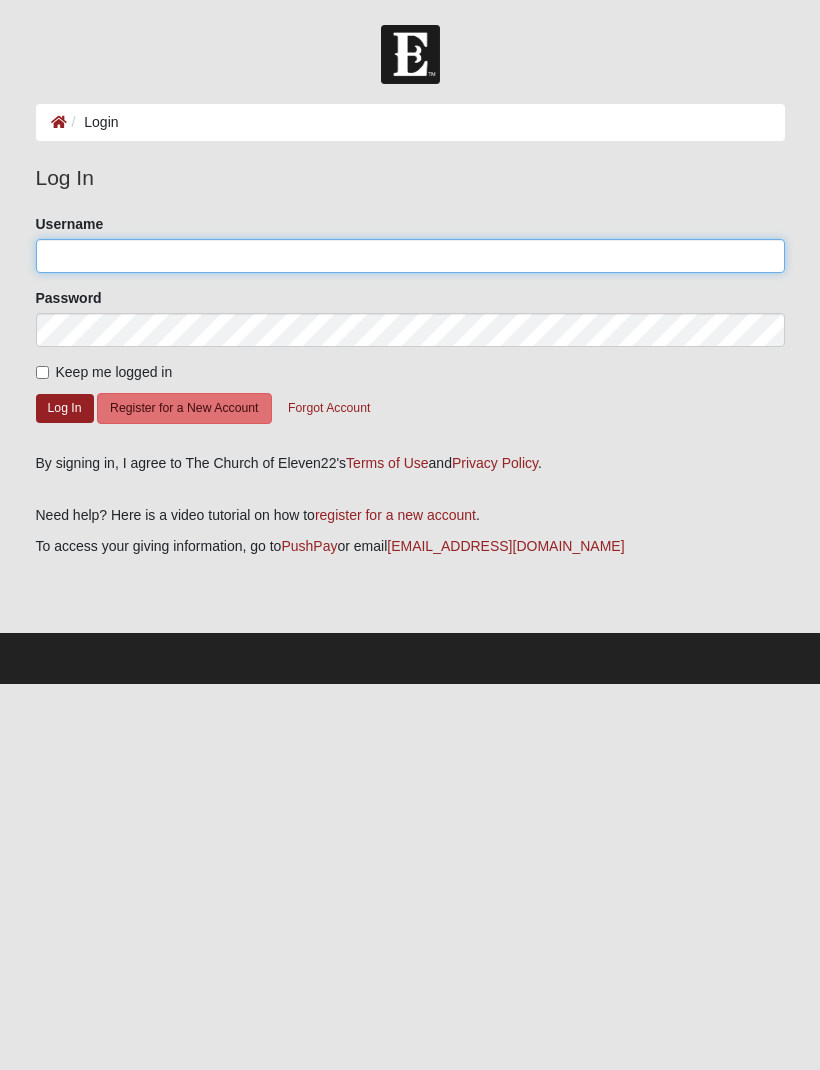 type on "[EMAIL_ADDRESS][DOMAIN_NAME]" 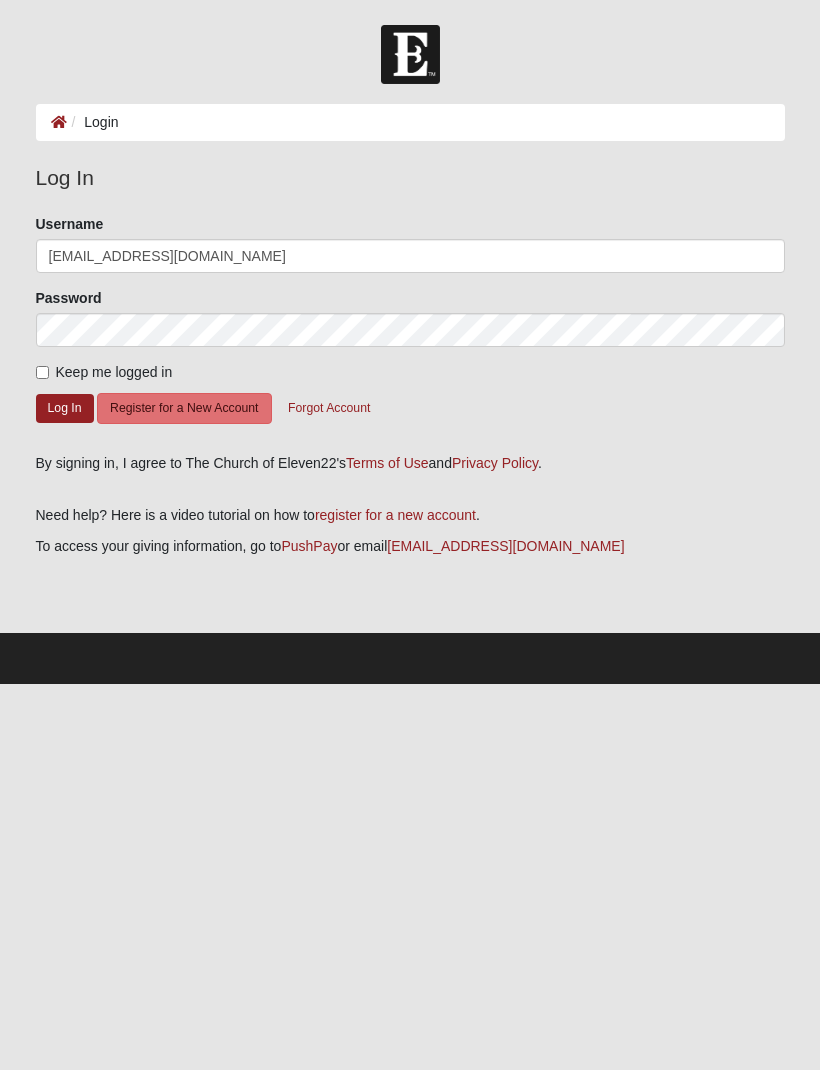 click on "Log In" 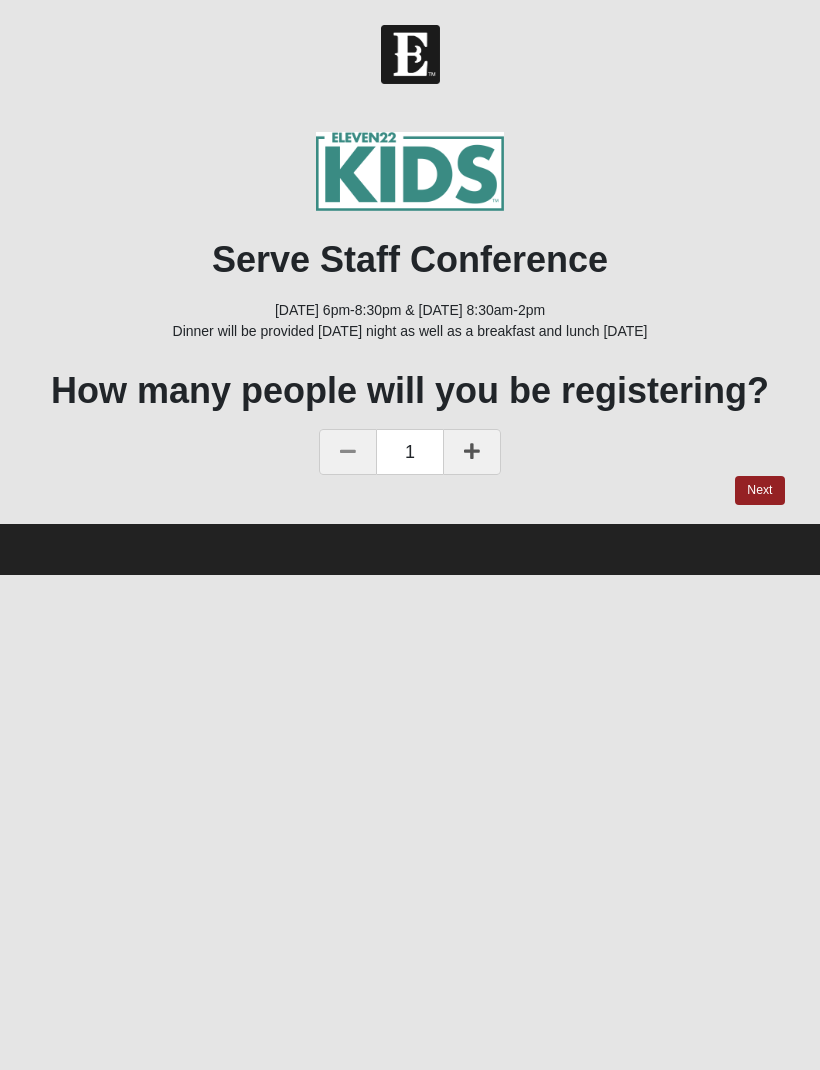 scroll, scrollTop: 0, scrollLeft: 0, axis: both 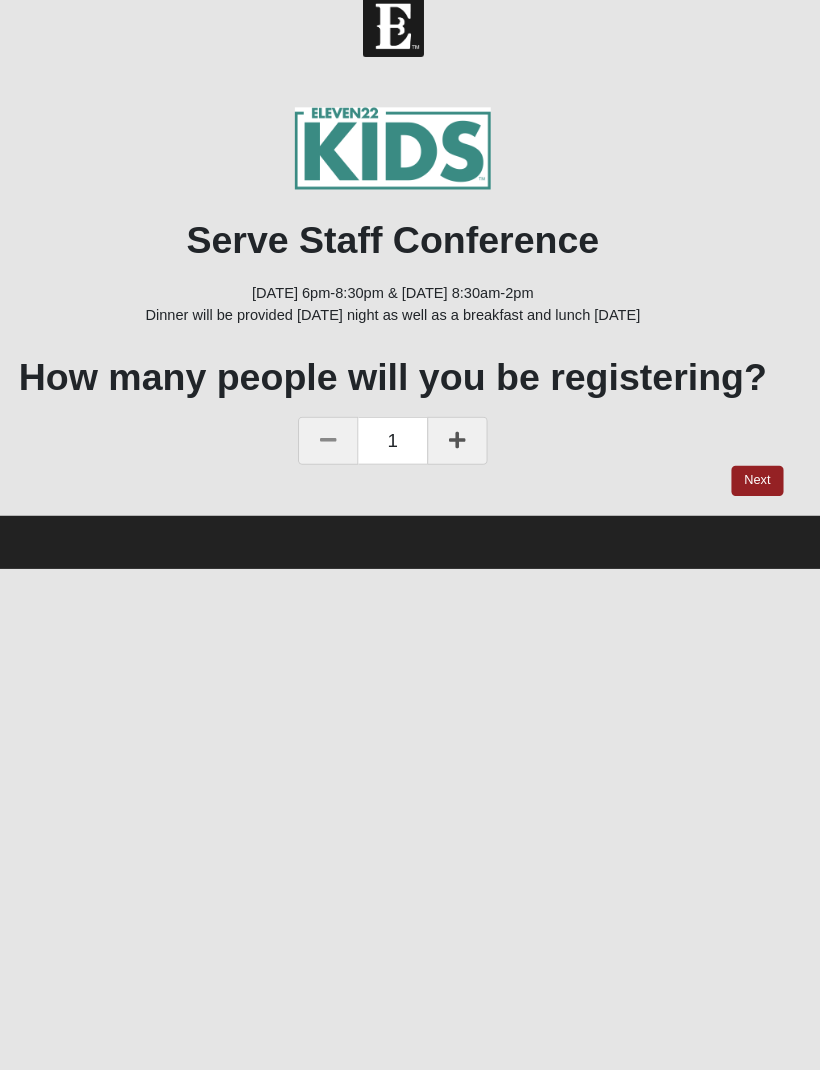 click on "Next" at bounding box center [759, 490] 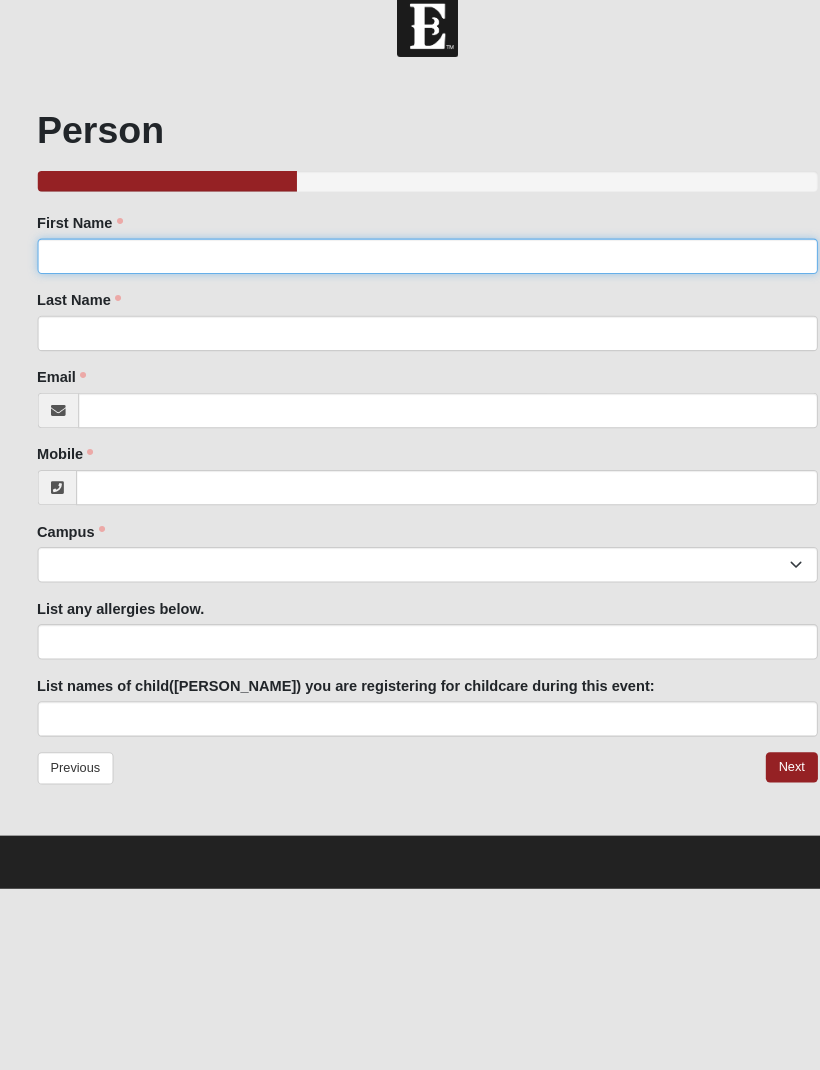 click on "First Name" at bounding box center [410, 275] 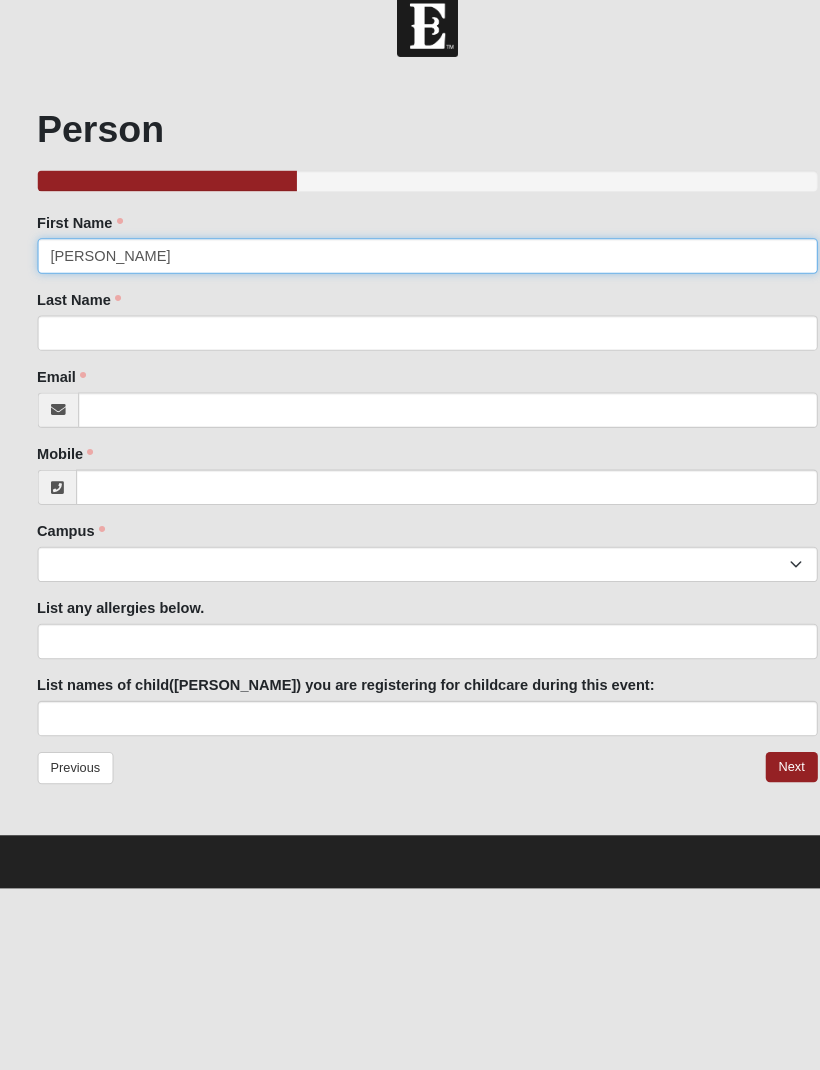 type on "Lisa" 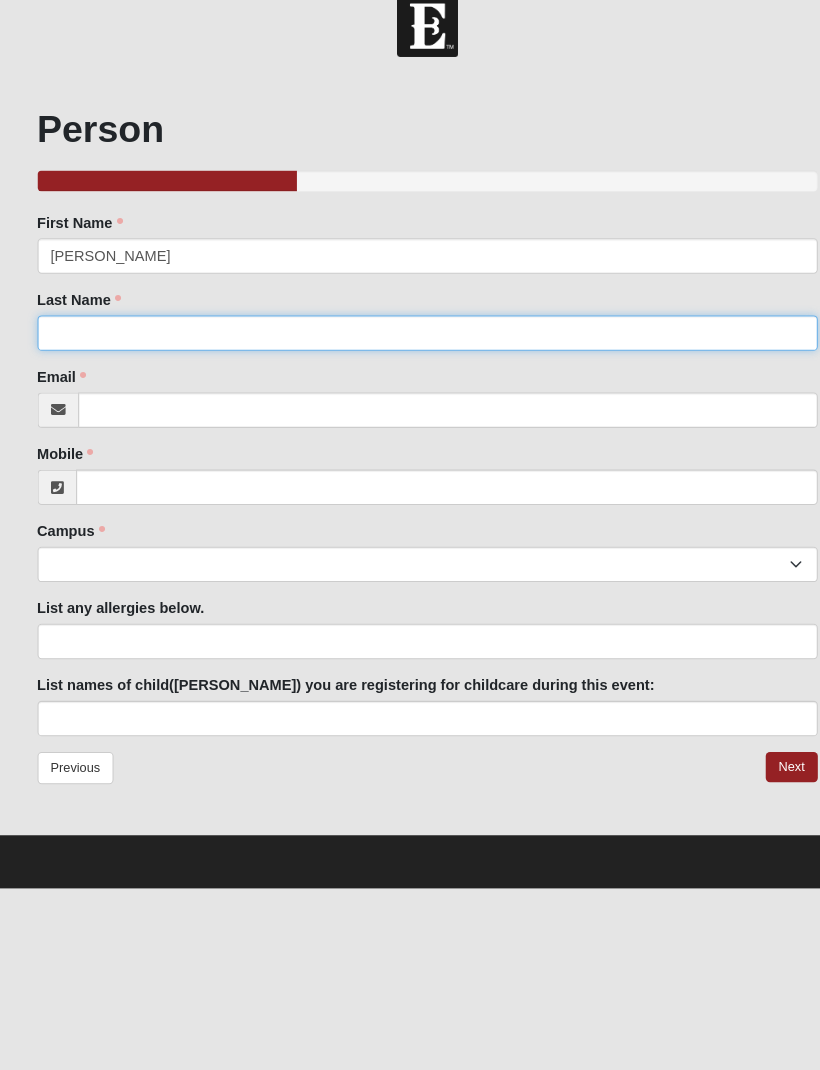 click on "Last Name" at bounding box center (410, 349) 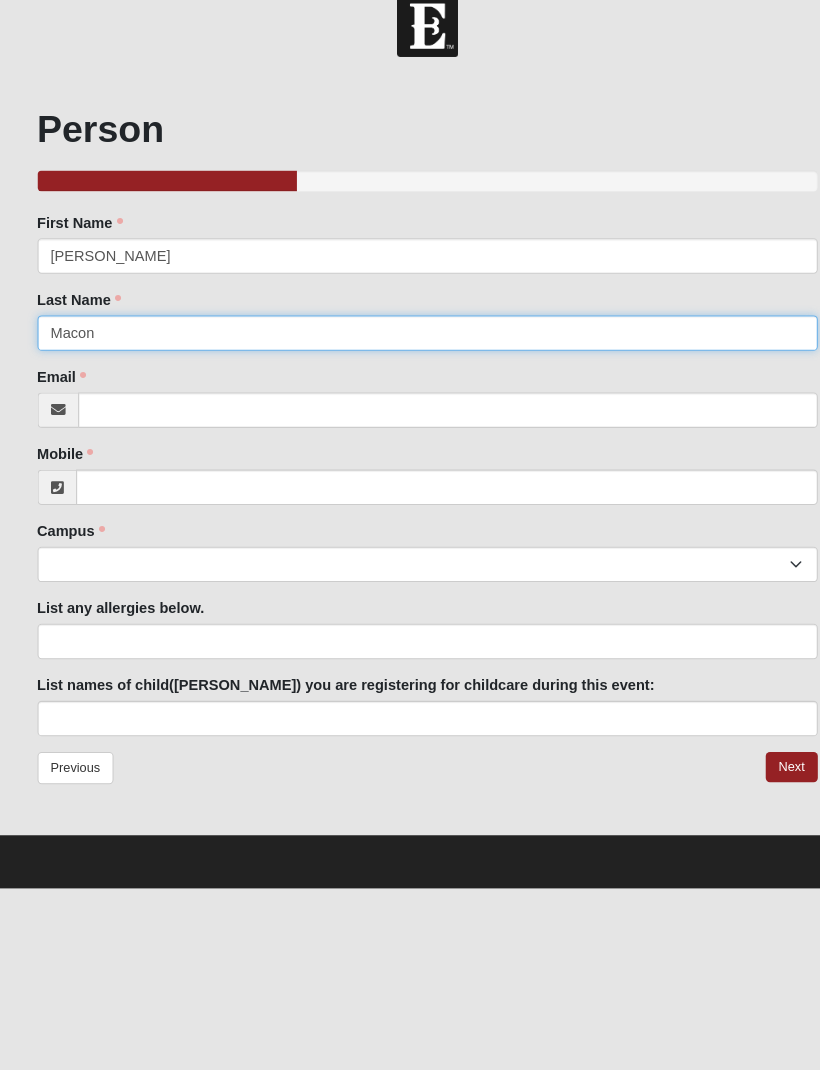 type on "Macon" 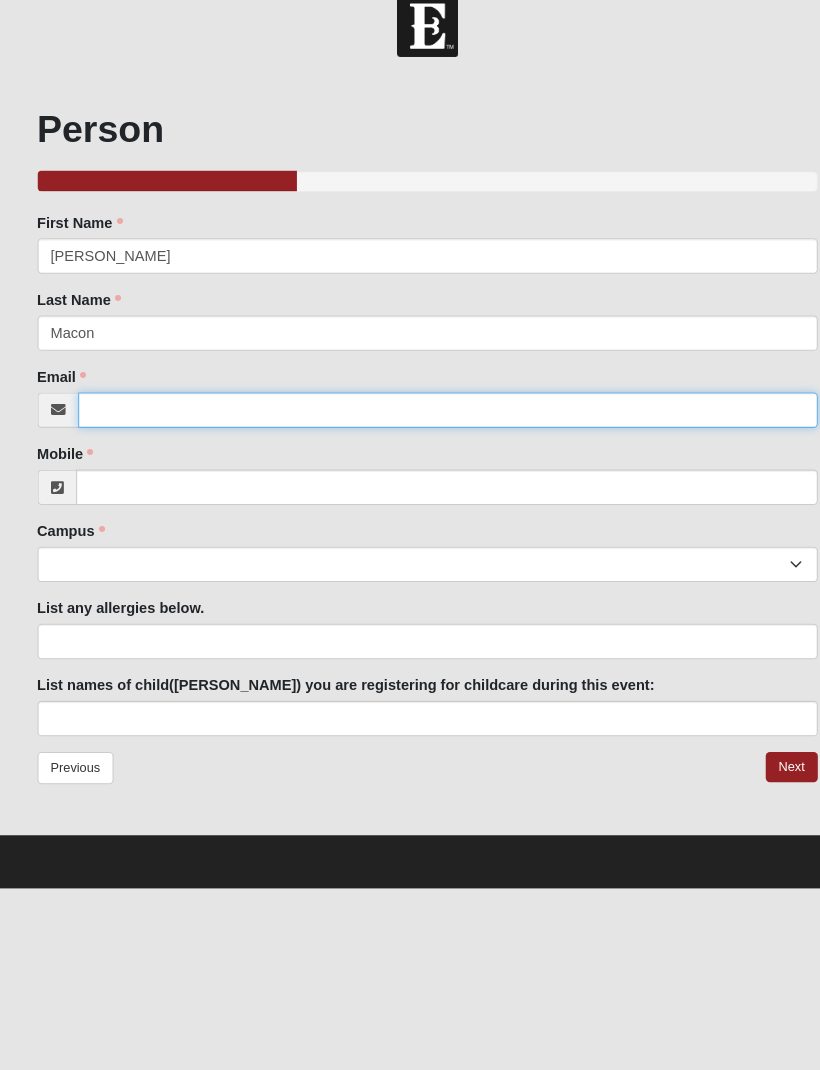 click on "Email" at bounding box center [430, 423] 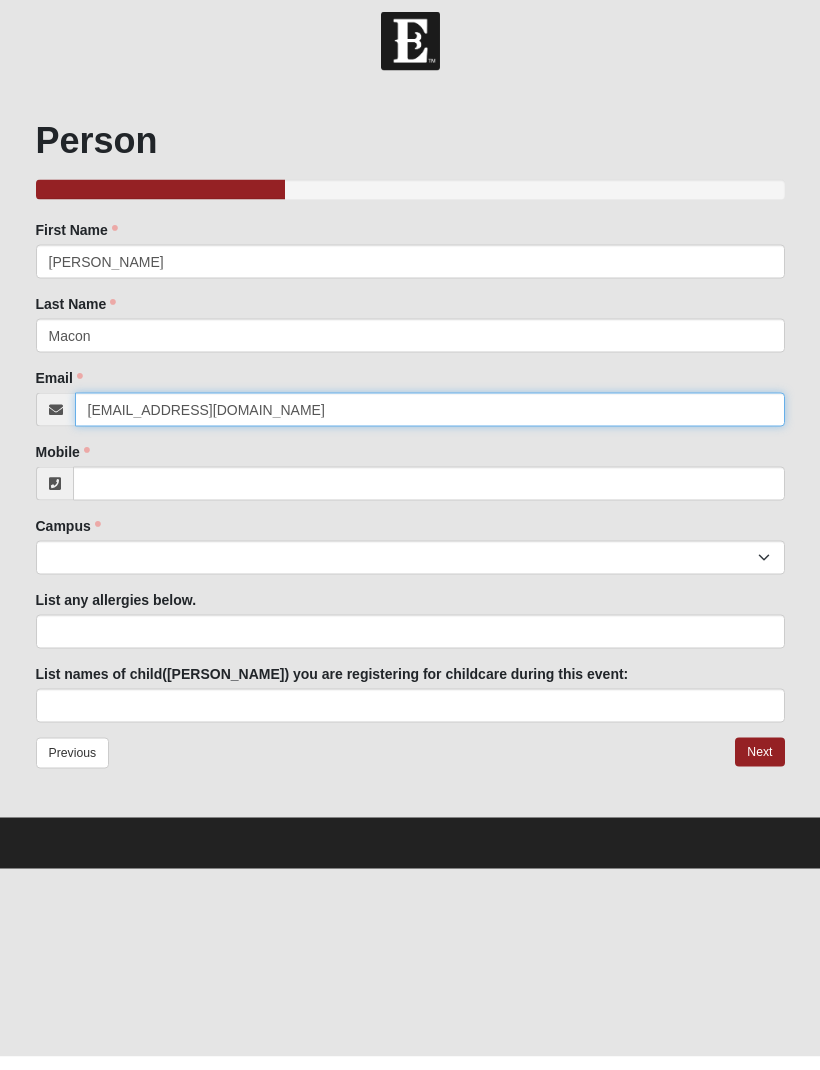 type on "Baggerno1@gmail.com" 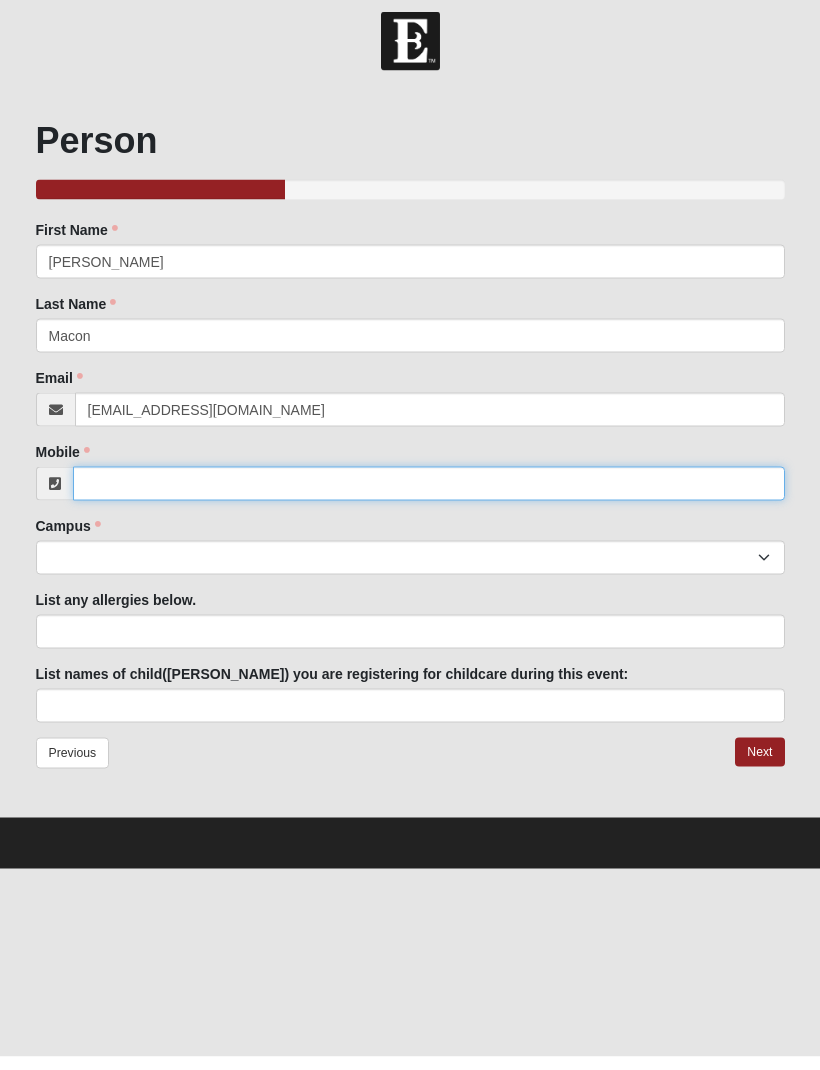 click on "Mobile" at bounding box center [429, 497] 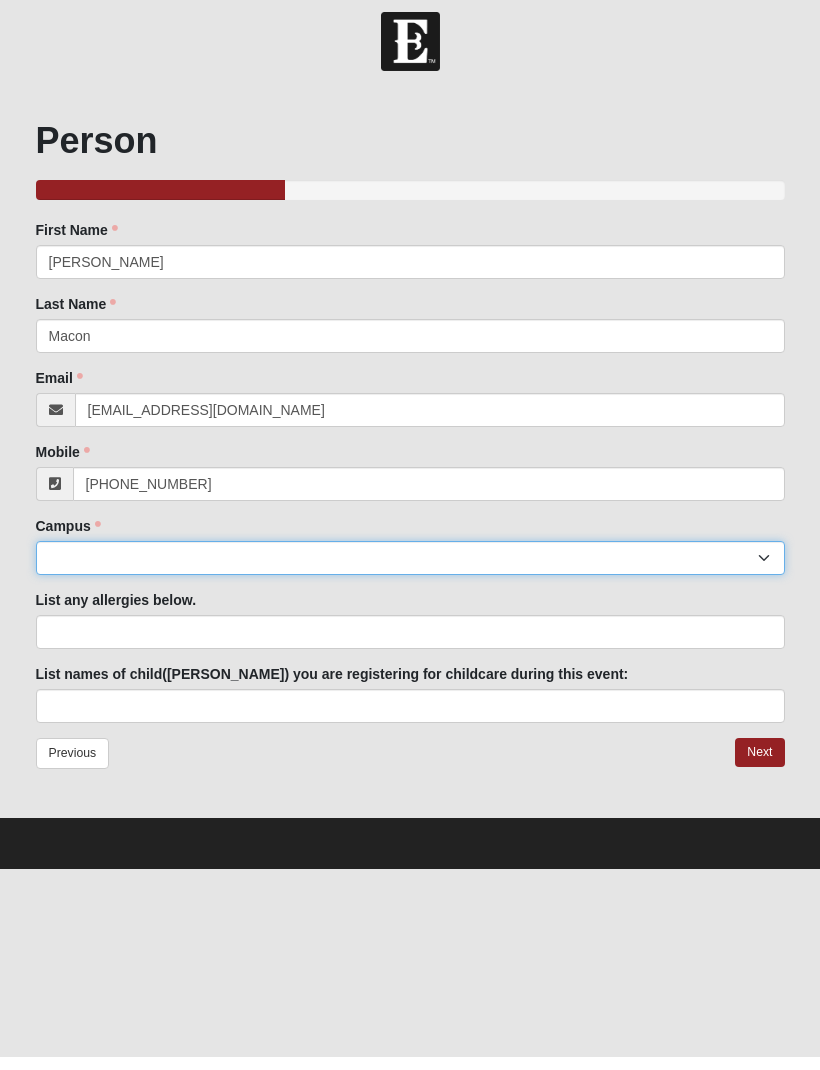 click on "Arlington
Baymeadows
Eleven22 Online
Fleming Island
Jesup
Mandarin
North Jax
Orange Park
Outpost
Palatka (Coming Soon)
Ponte Vedra
San Pablo
St. Johns
St. Augustine (Coming Soon)
Wildlight
NONE" at bounding box center (410, 571) 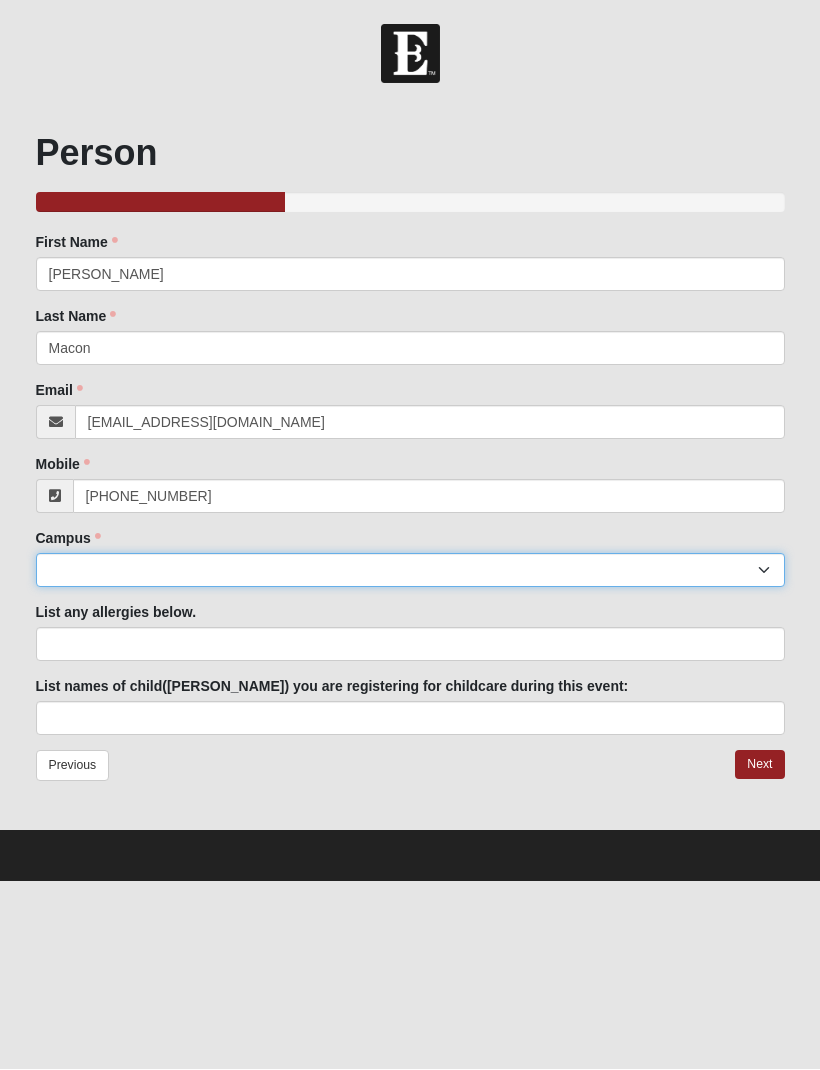select on "3" 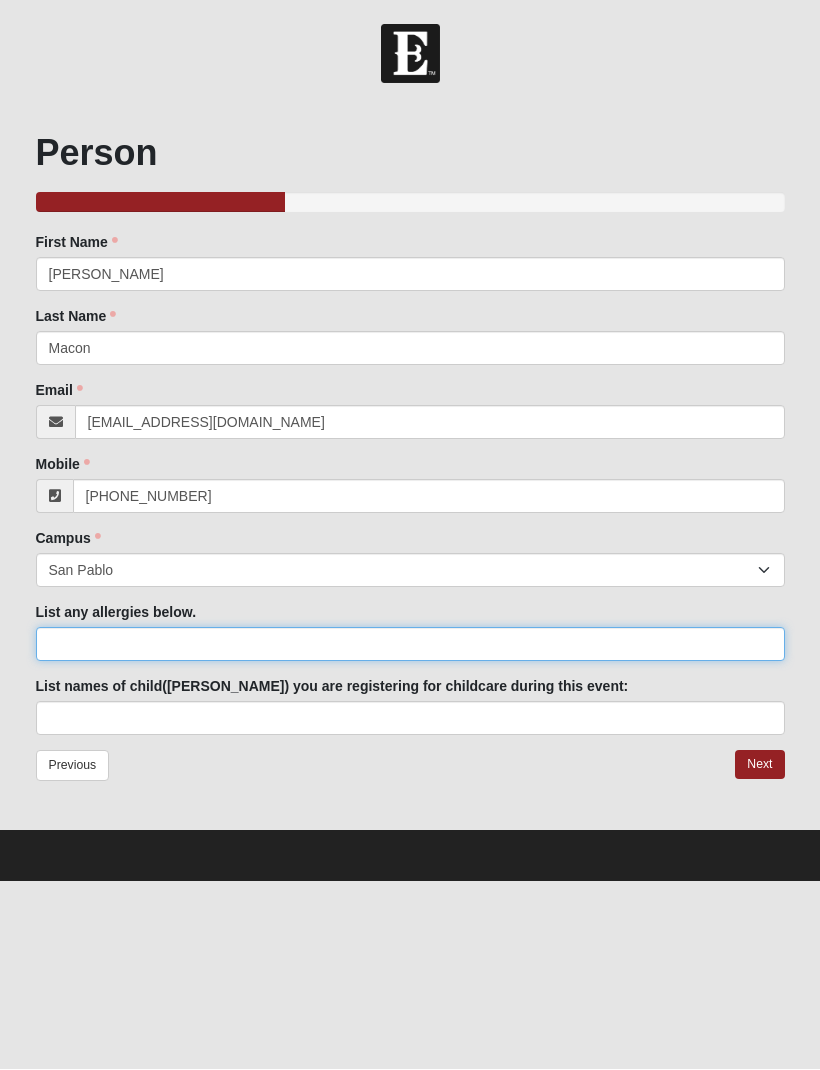 click on "List any allergies below." at bounding box center (410, 645) 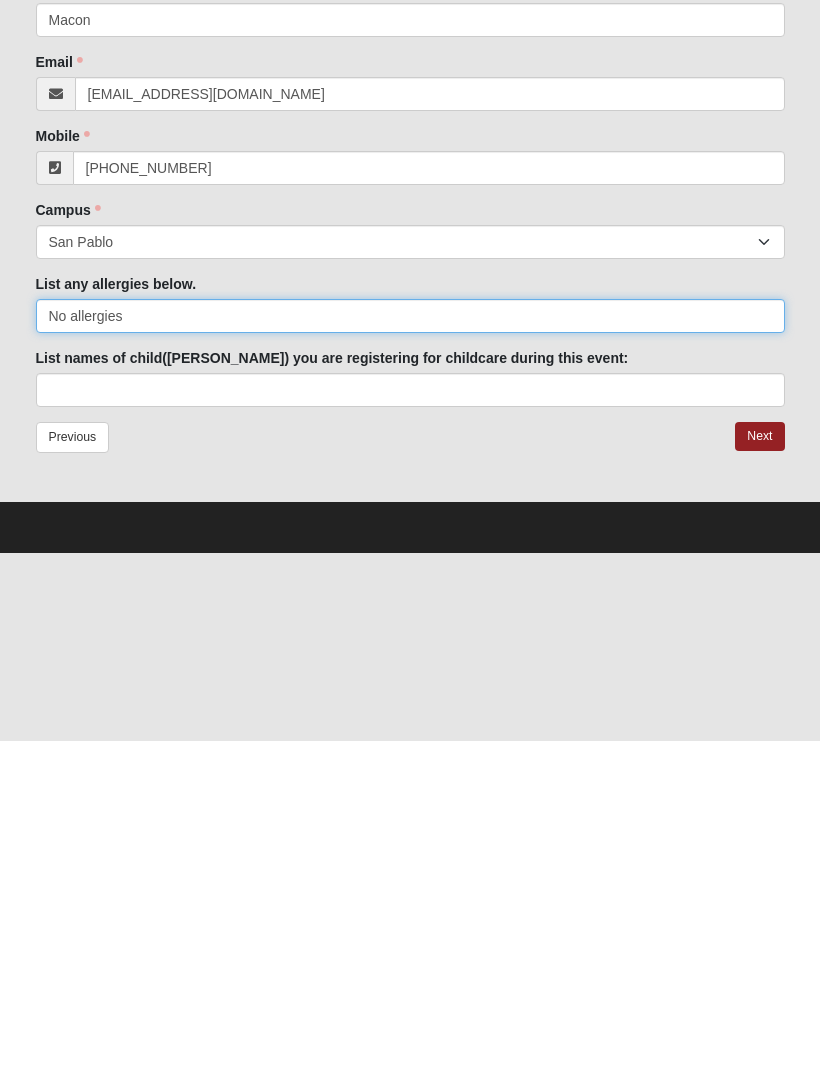 type on "No allergies" 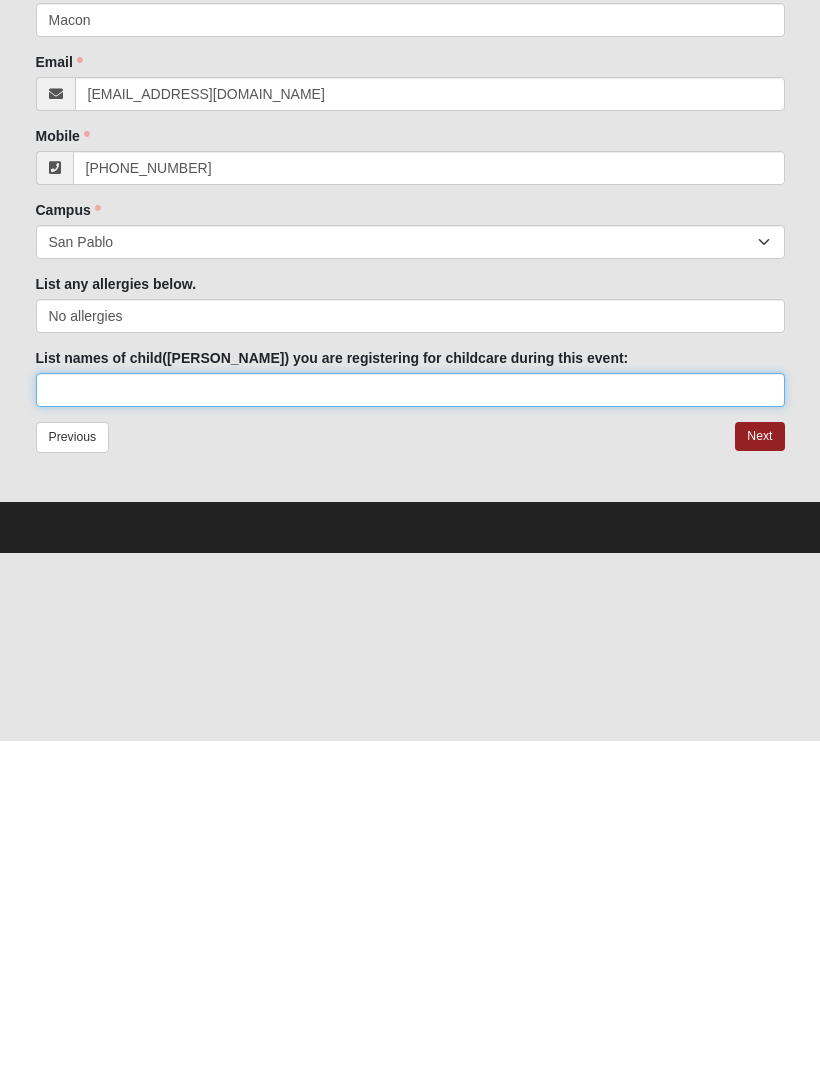 click on "List names of child(ren) you are registering for childcare during this event:" at bounding box center [410, 719] 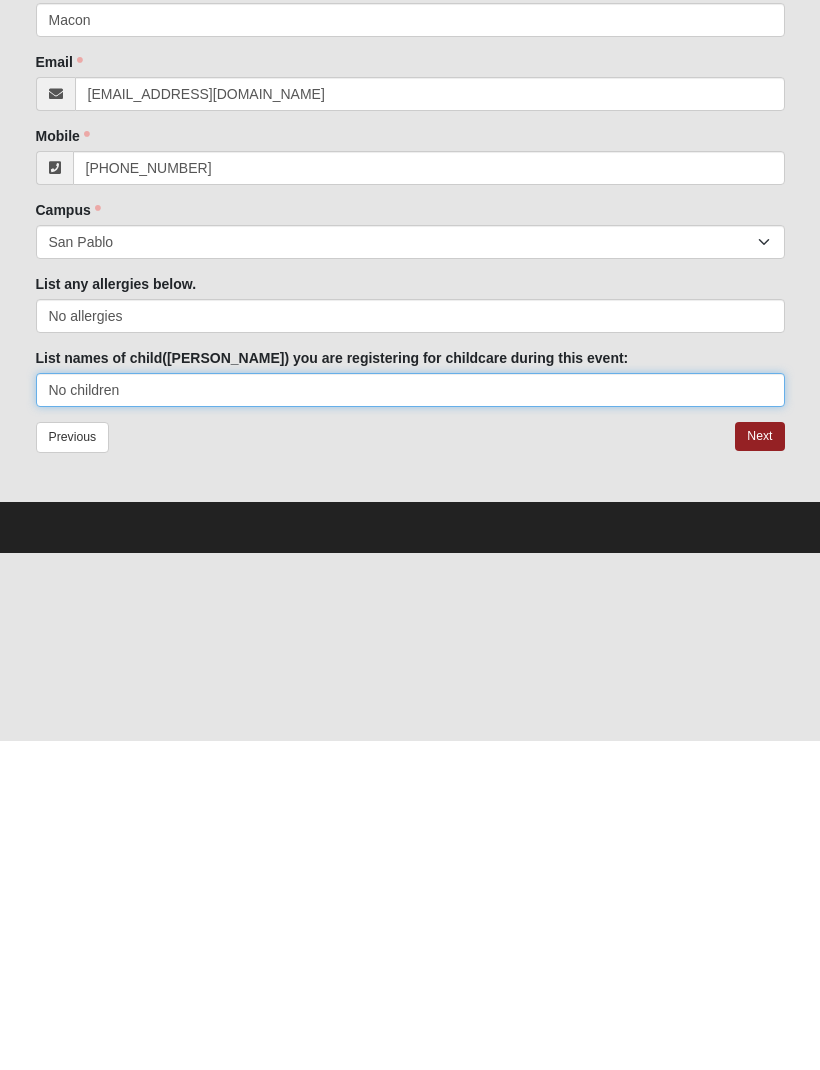 type on "No children" 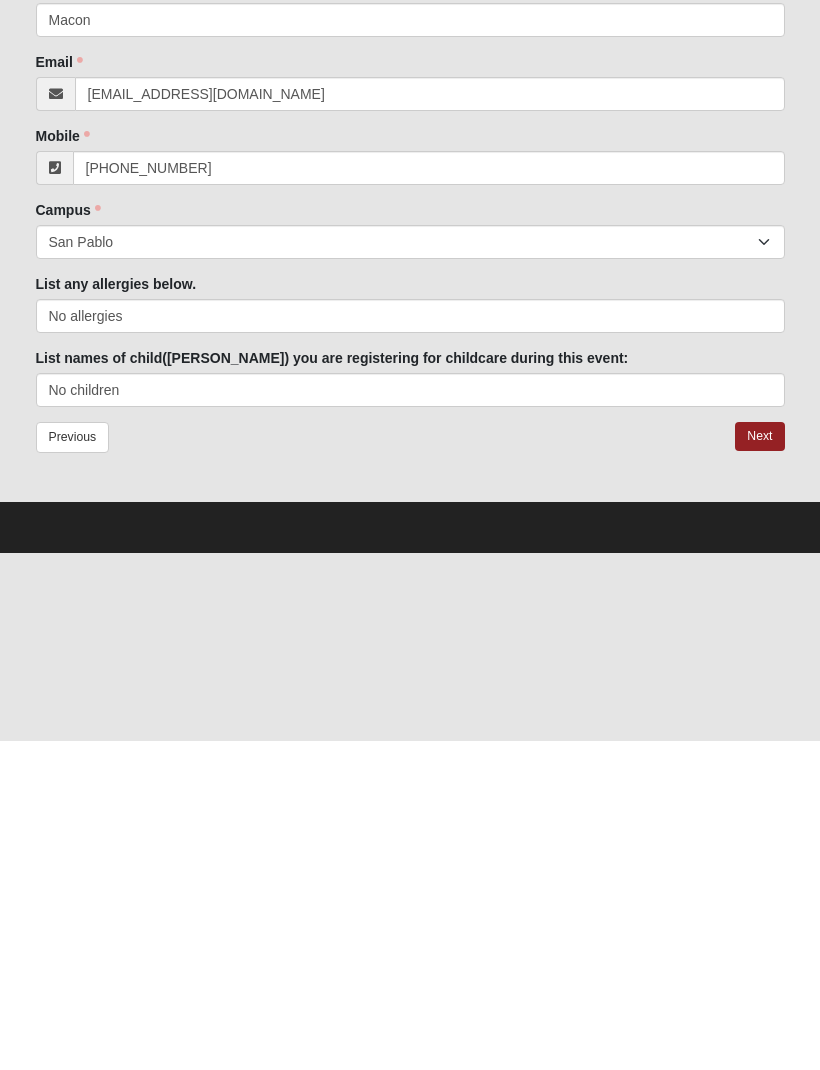 click on "Next" at bounding box center [759, 765] 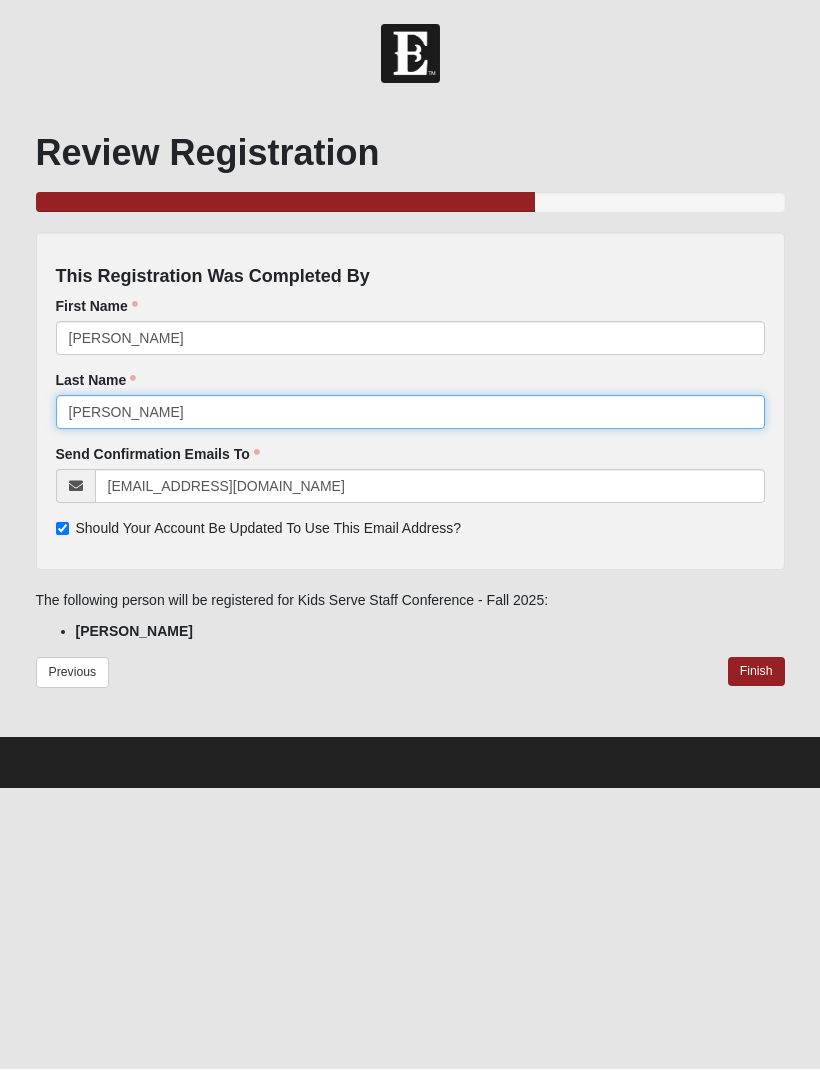click on "Kuzontkoski" at bounding box center (410, 413) 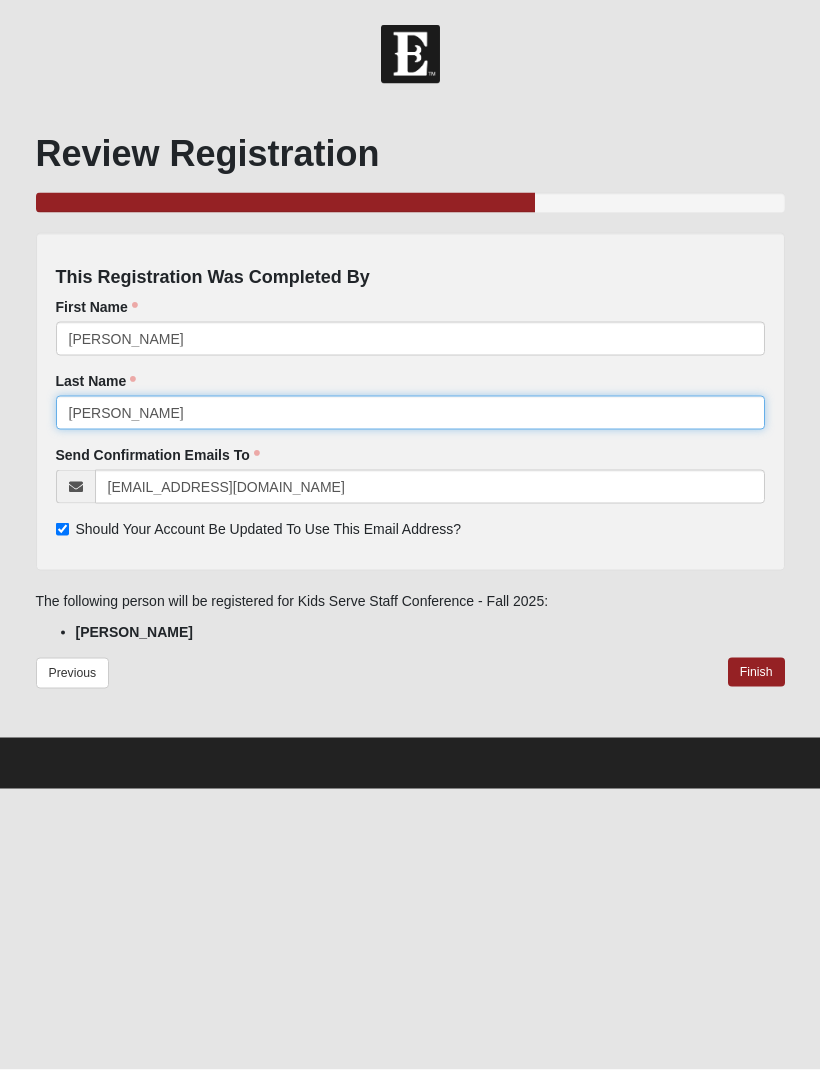 click on "Kuzontkoski" at bounding box center (410, 413) 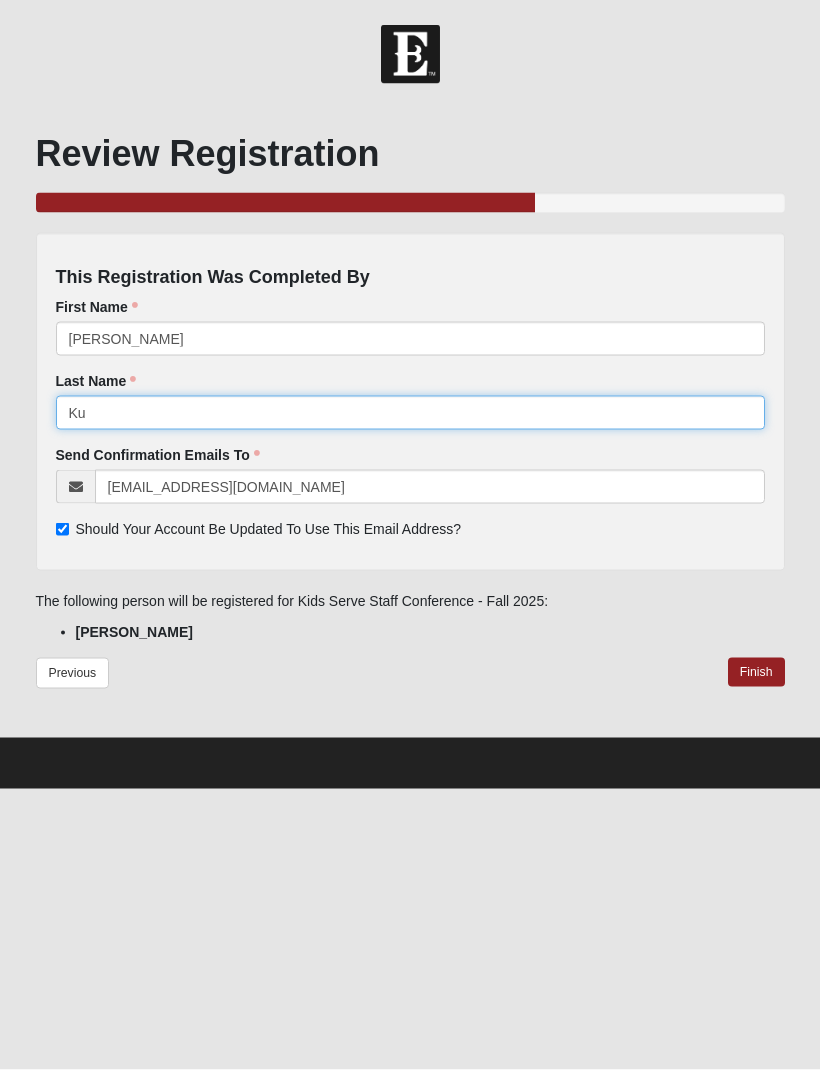 type on "K" 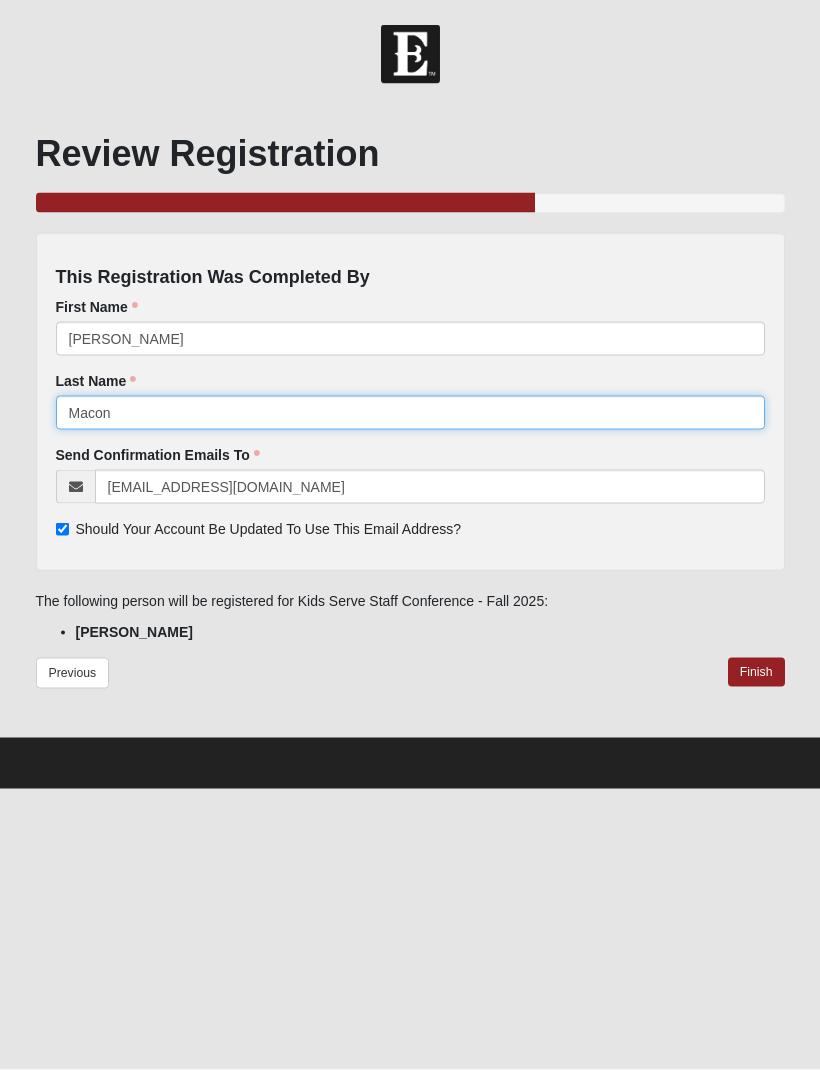 type on "Macon" 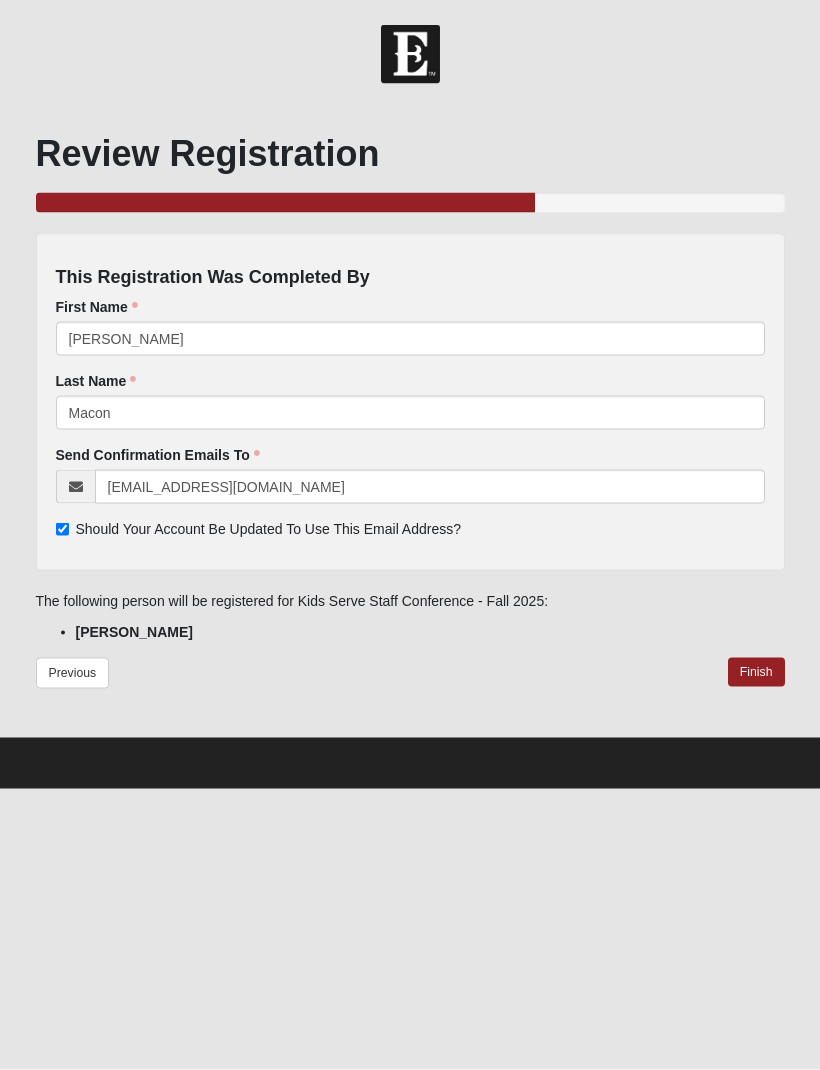 click on "Finish" at bounding box center (756, 672) 